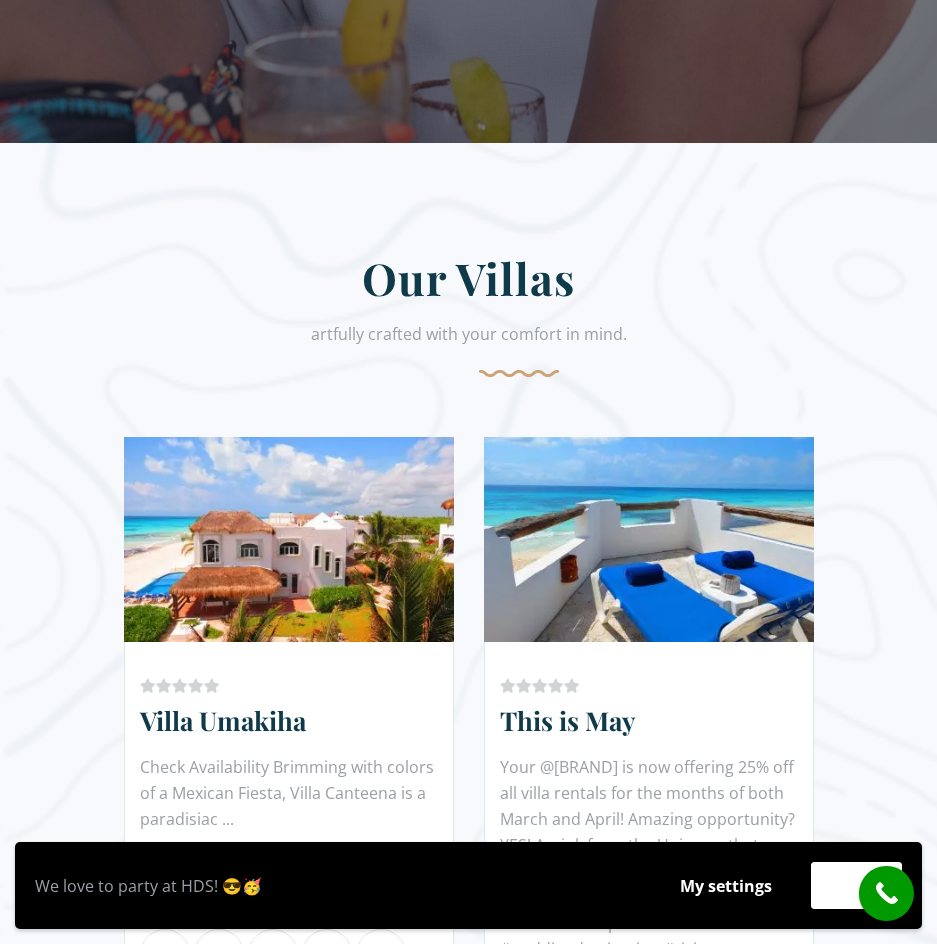 scroll, scrollTop: 1136, scrollLeft: 0, axis: vertical 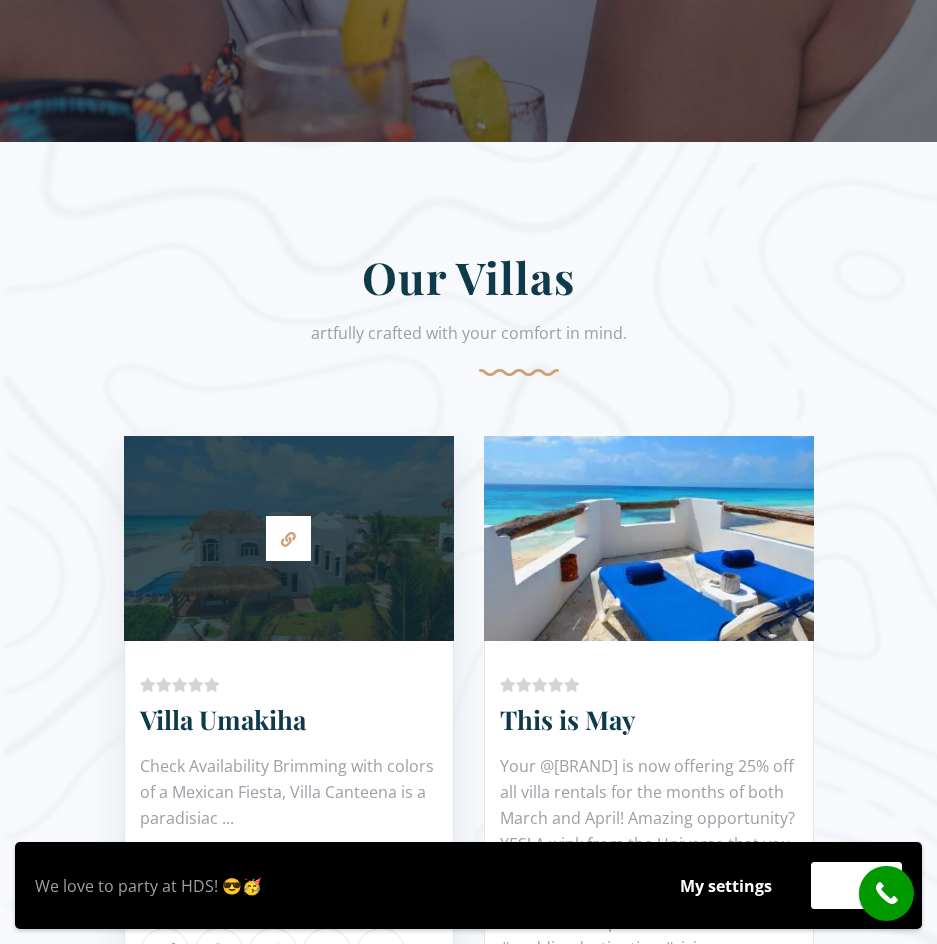 click at bounding box center (289, 538) 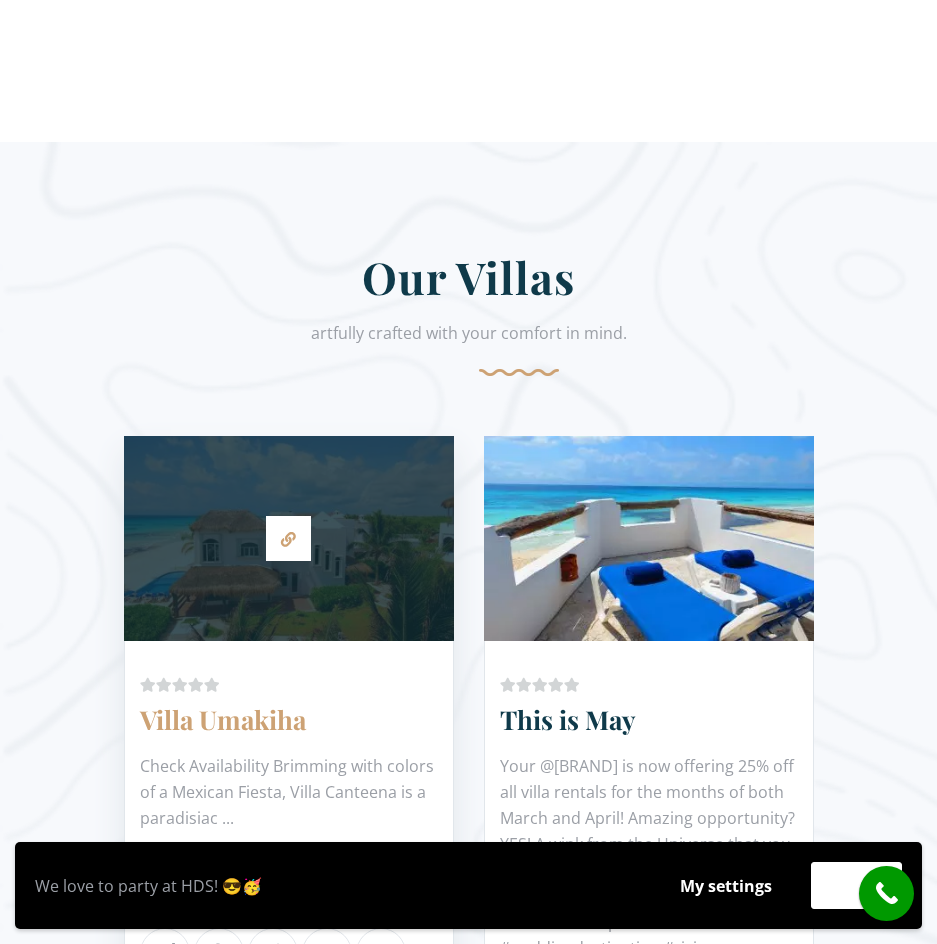 click on "Villa Canteena" at bounding box center (223, 719) 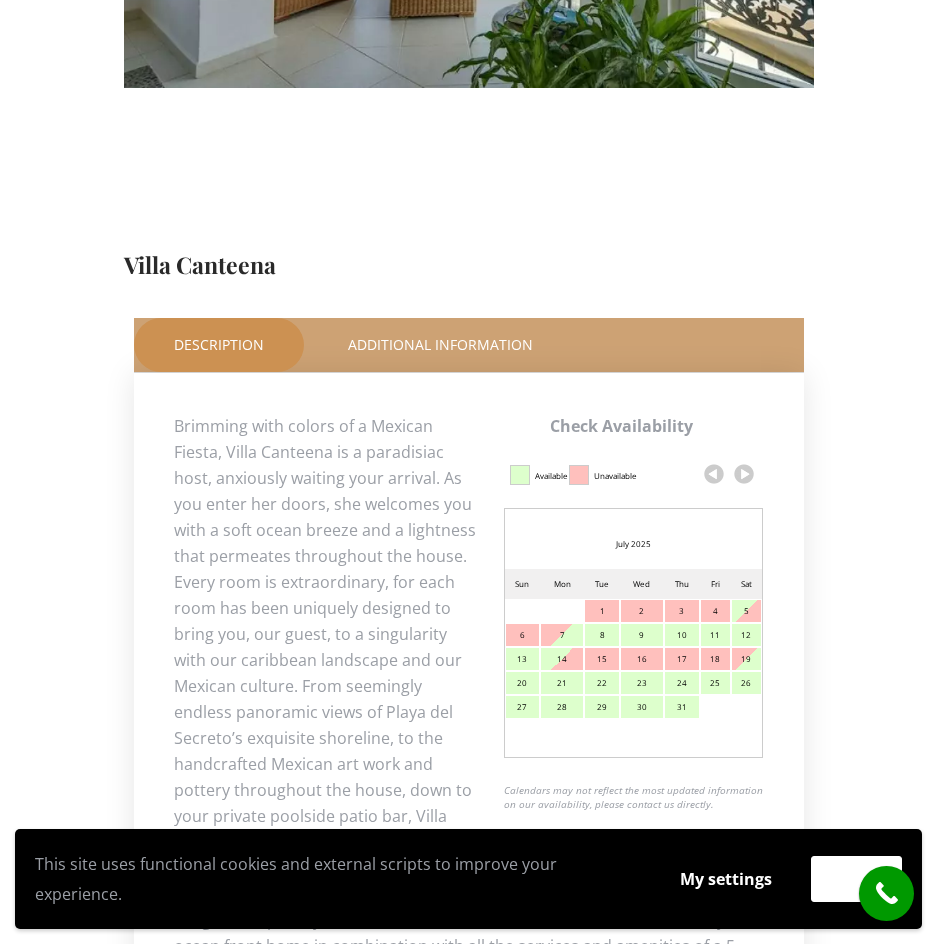 scroll, scrollTop: 700, scrollLeft: 0, axis: vertical 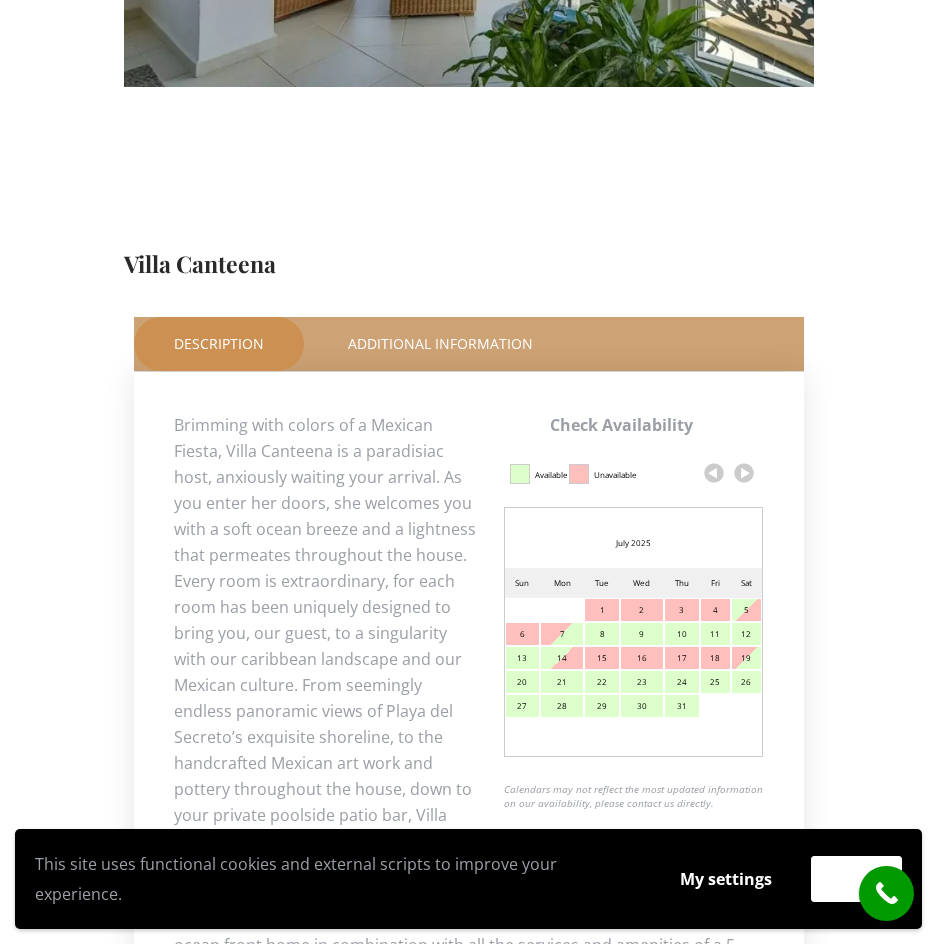 click at bounding box center (744, 473) 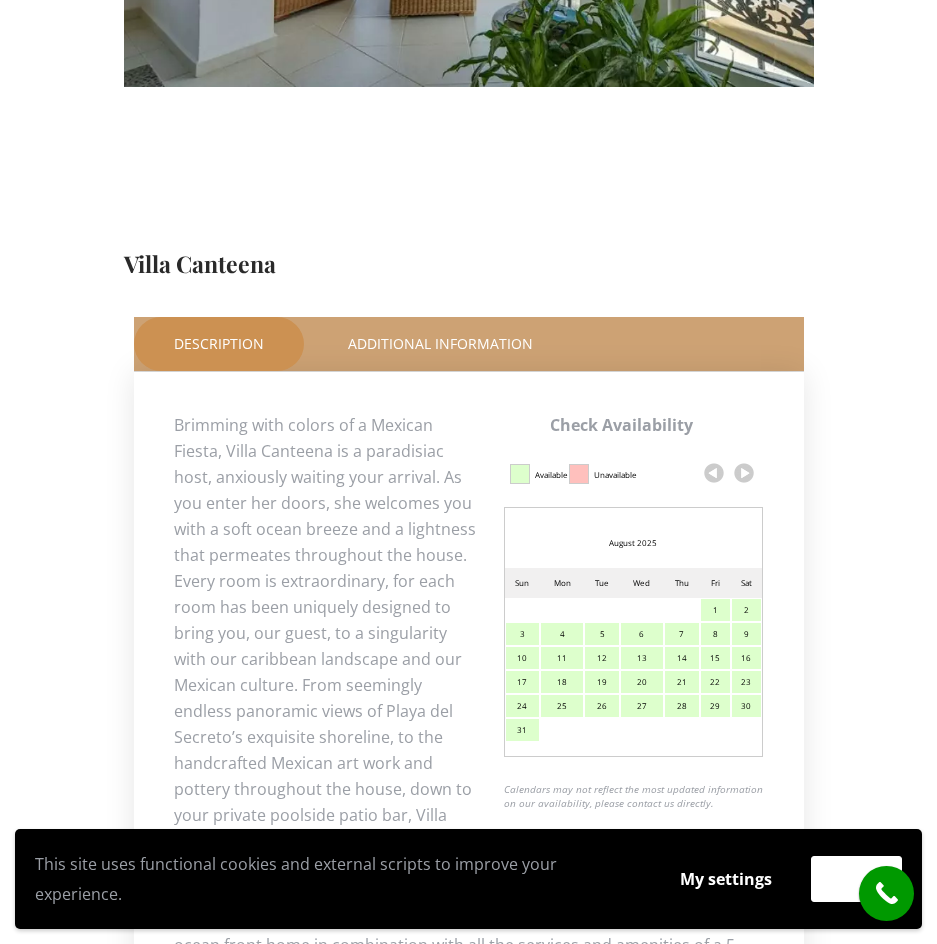 click at bounding box center (744, 473) 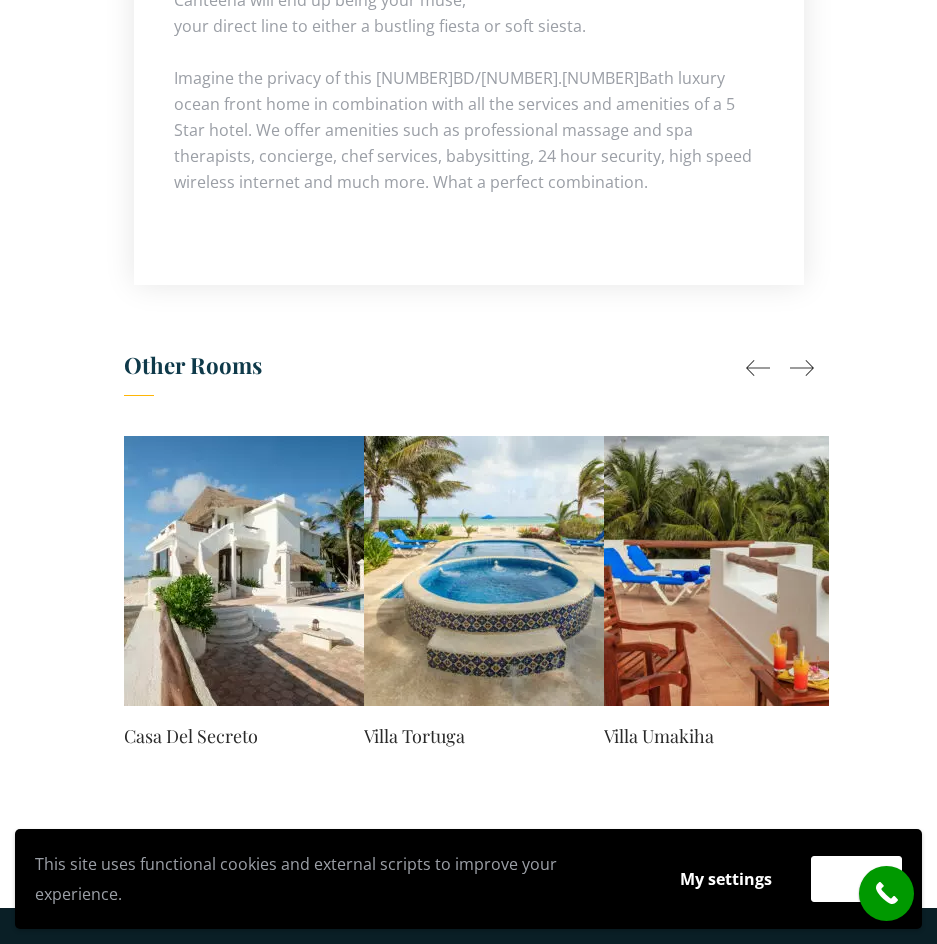 scroll, scrollTop: 1542, scrollLeft: 0, axis: vertical 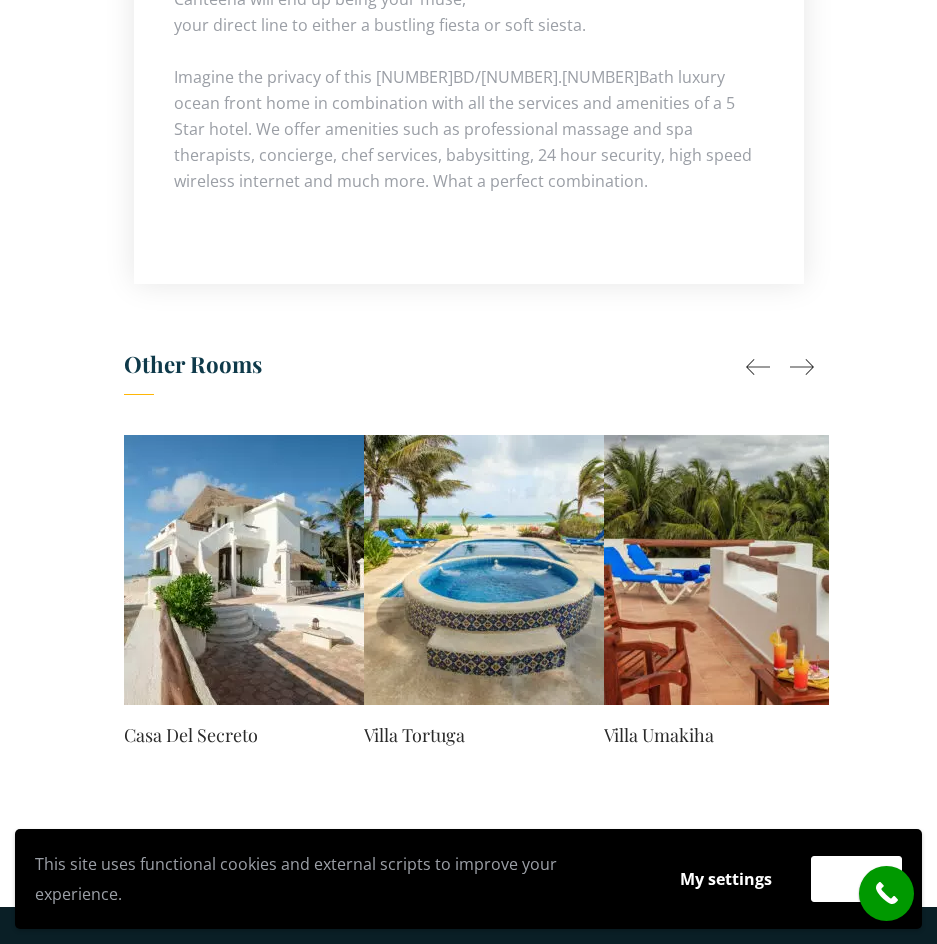 click at bounding box center (802, 367) 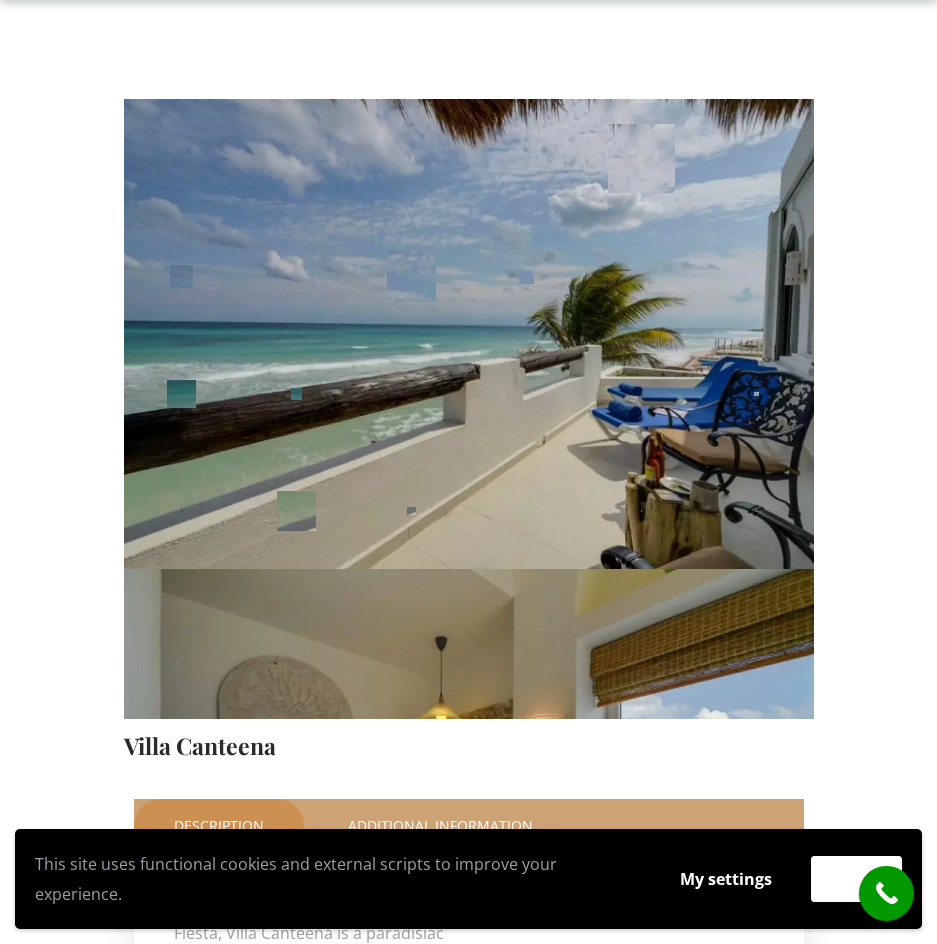 scroll, scrollTop: 0, scrollLeft: 0, axis: both 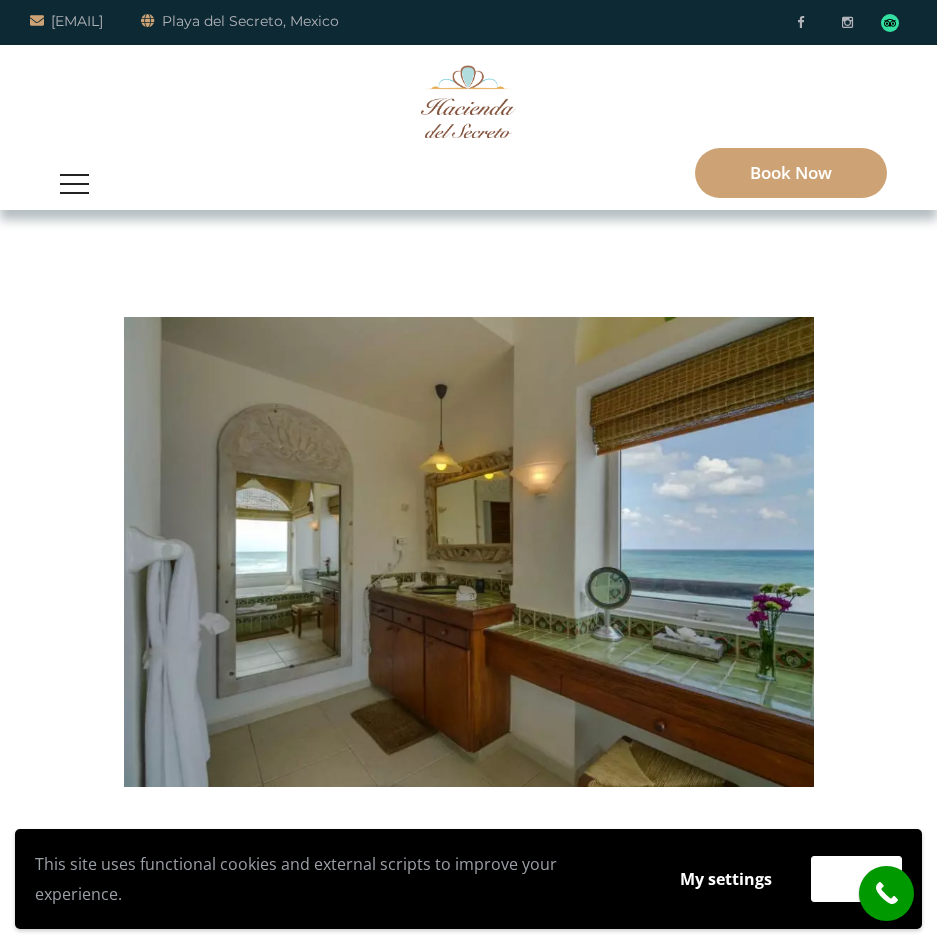click at bounding box center [74, 184] 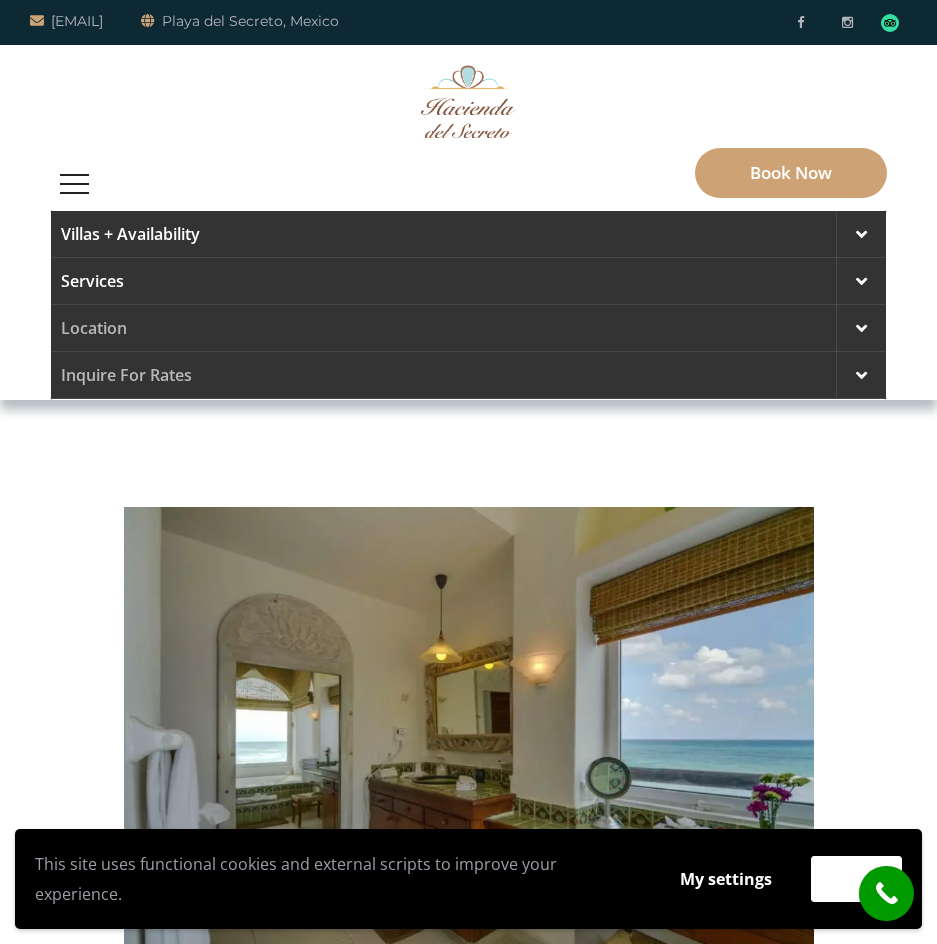 click at bounding box center [861, 281] 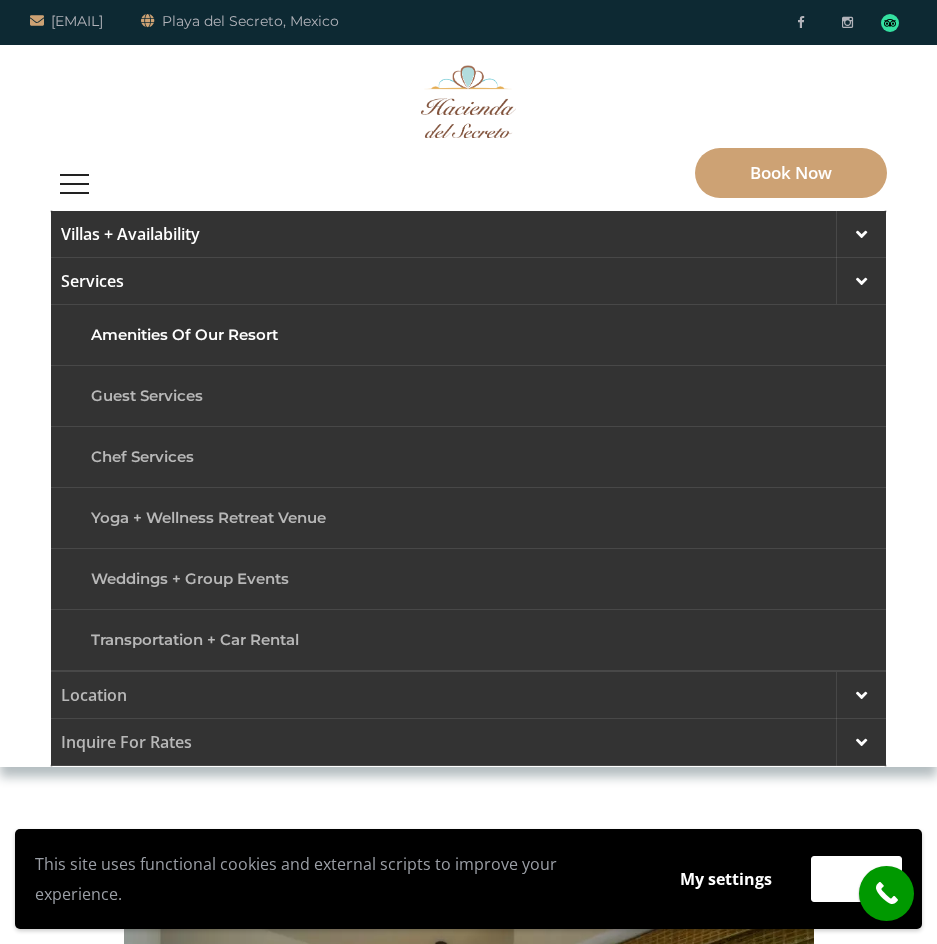 click on "Amenities of Our Resort" at bounding box center (468, 335) 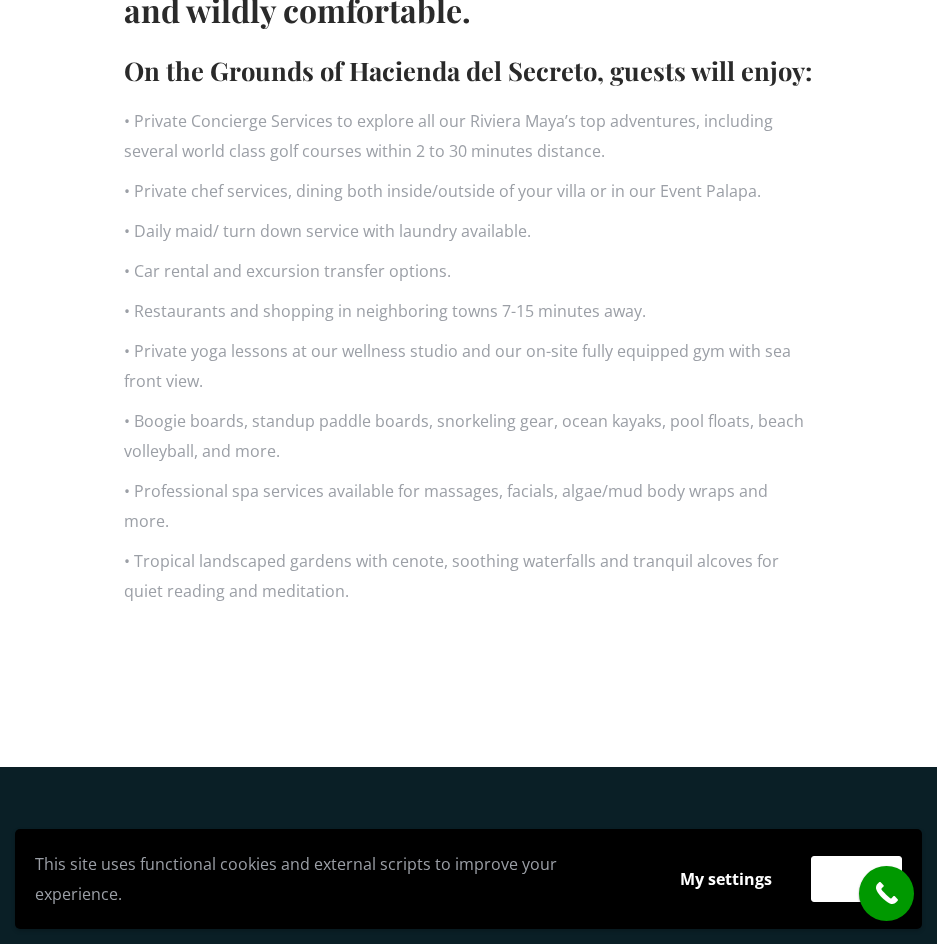 scroll, scrollTop: 1301, scrollLeft: 0, axis: vertical 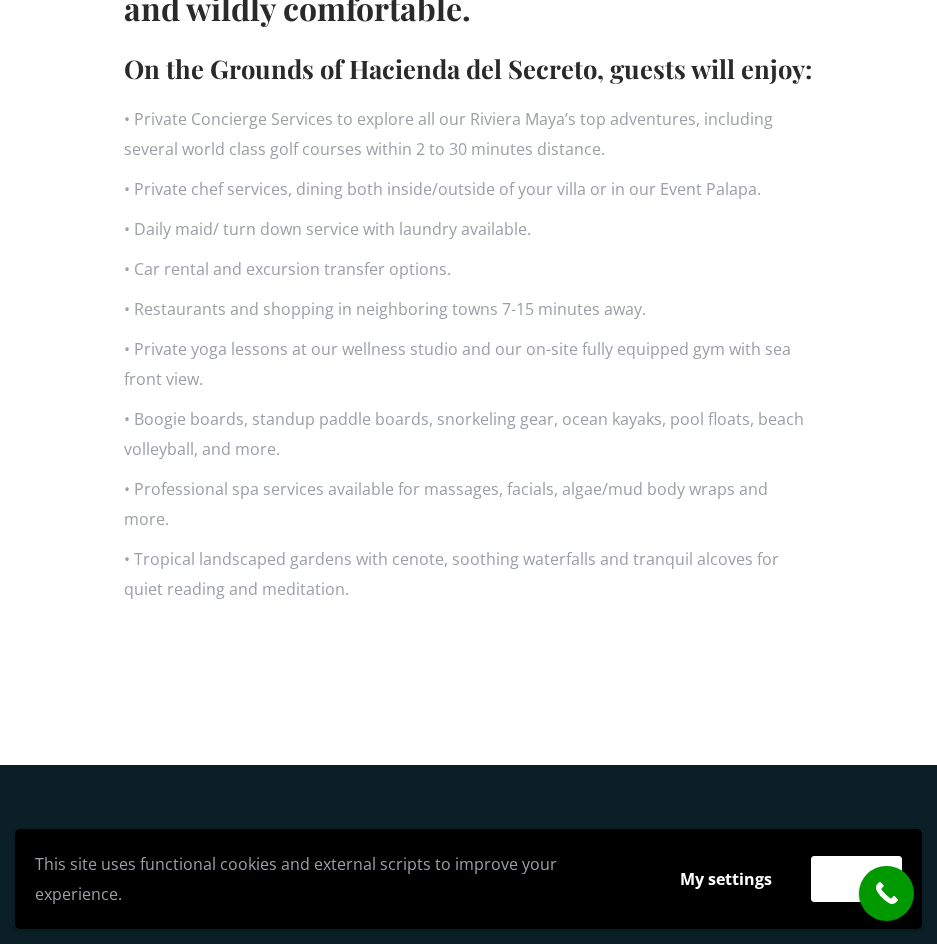 click on "The amenities of our resort are of no coincidence, for we too are travelers and know that vacations are meant to be easy, stress free and wildly comfortable.
On the Grounds of Hacienda del Secreto, guests will enjoy:
• Private Concierge Services to explore all our Riviera Maya’s top adventures, including several world class golf courses within 2 to 30 minutes distance.
• Private chef services, dining both inside/outside of your villa or in our Event Palapa.
• Daily maid/ turn down service with laundry available.
• Car rental and excursion transfer options.
• Restaurants and shopping in neighboring towns 7-15 minutes away." at bounding box center (469, -27) 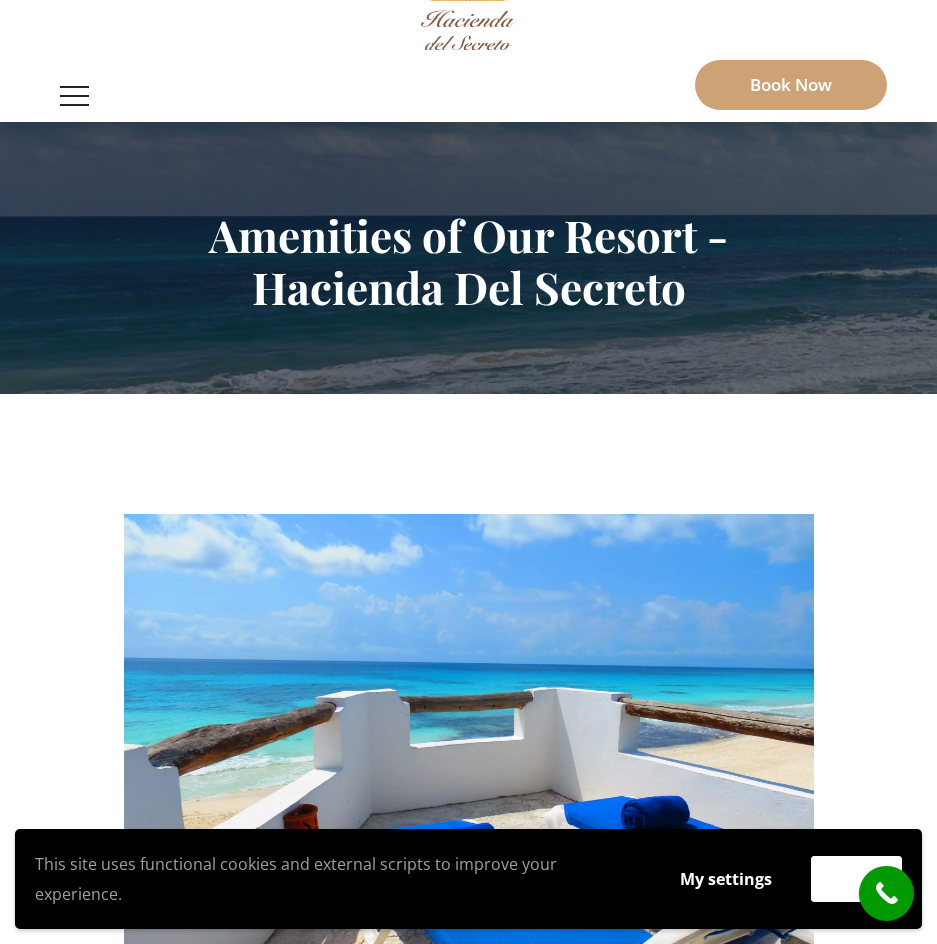 scroll, scrollTop: 0, scrollLeft: 0, axis: both 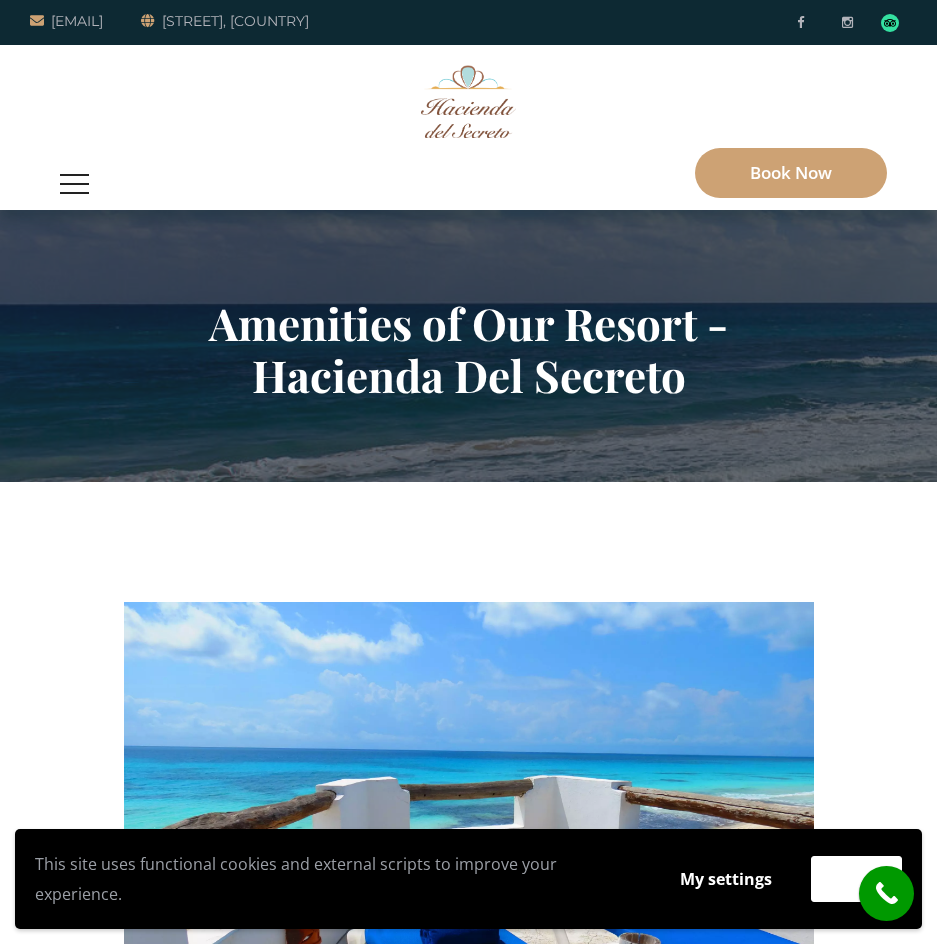 click at bounding box center [74, 184] 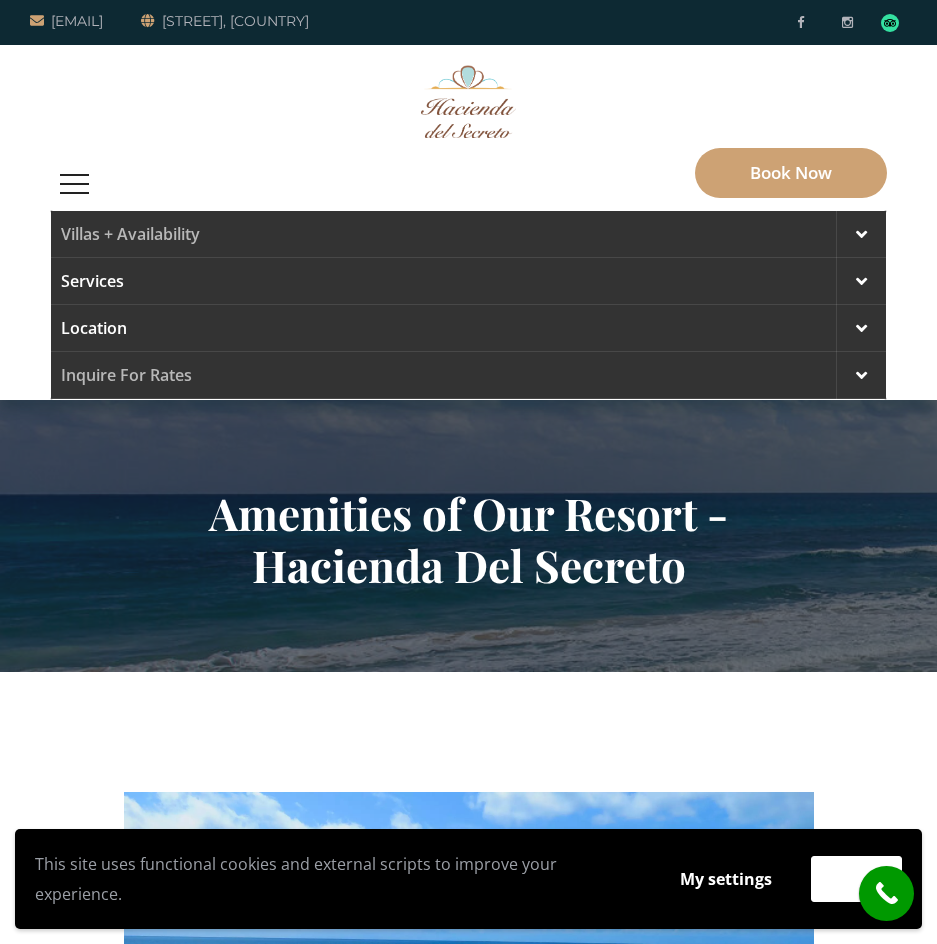 click on "Location" at bounding box center (468, 328) 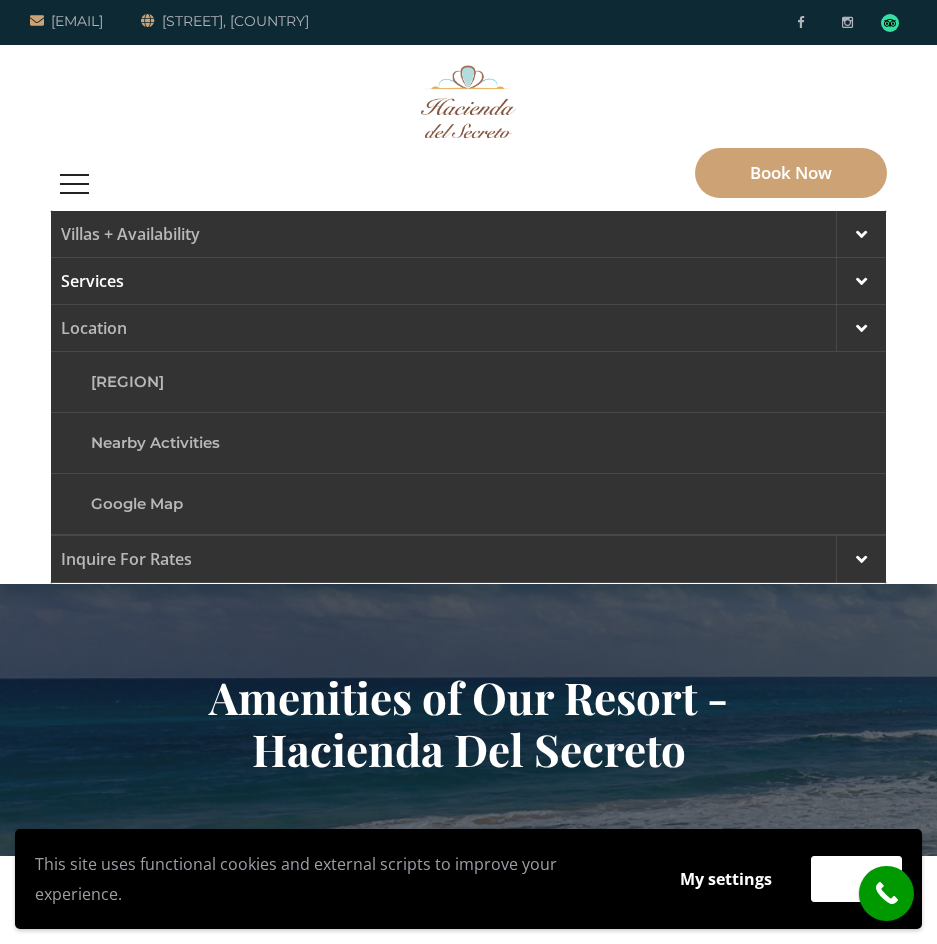 click at bounding box center [861, 281] 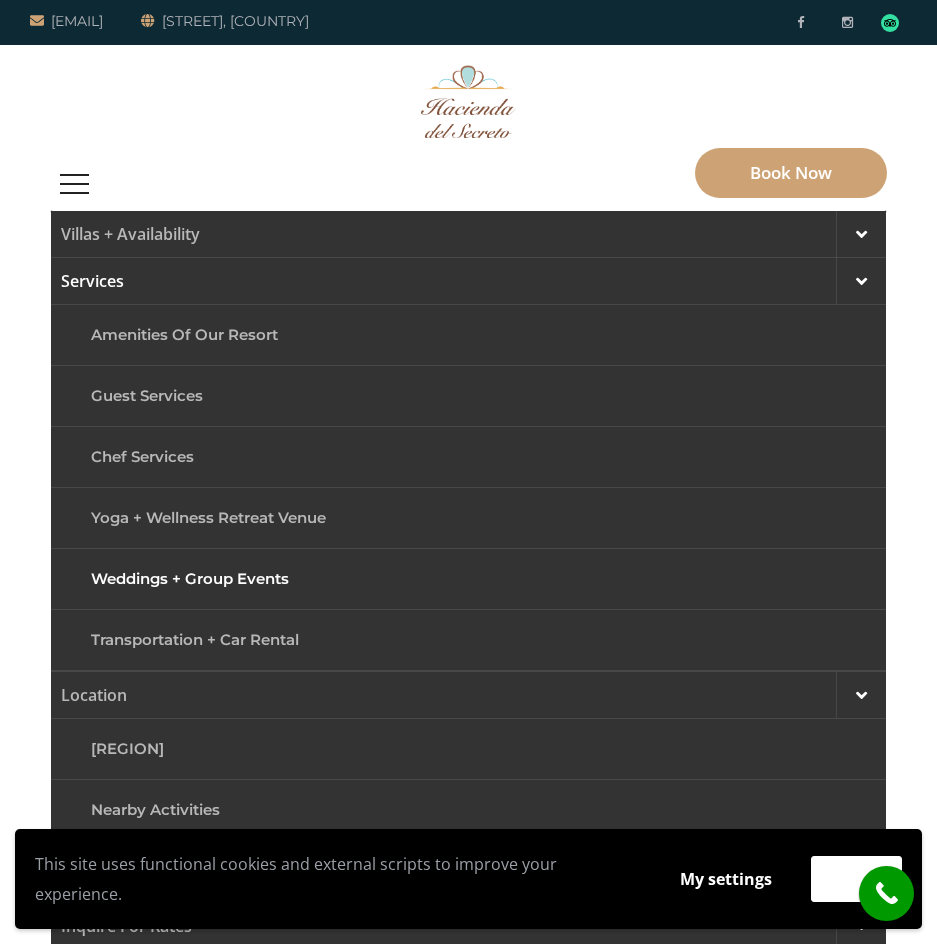 click on "Weddings + Group Events" at bounding box center (468, 579) 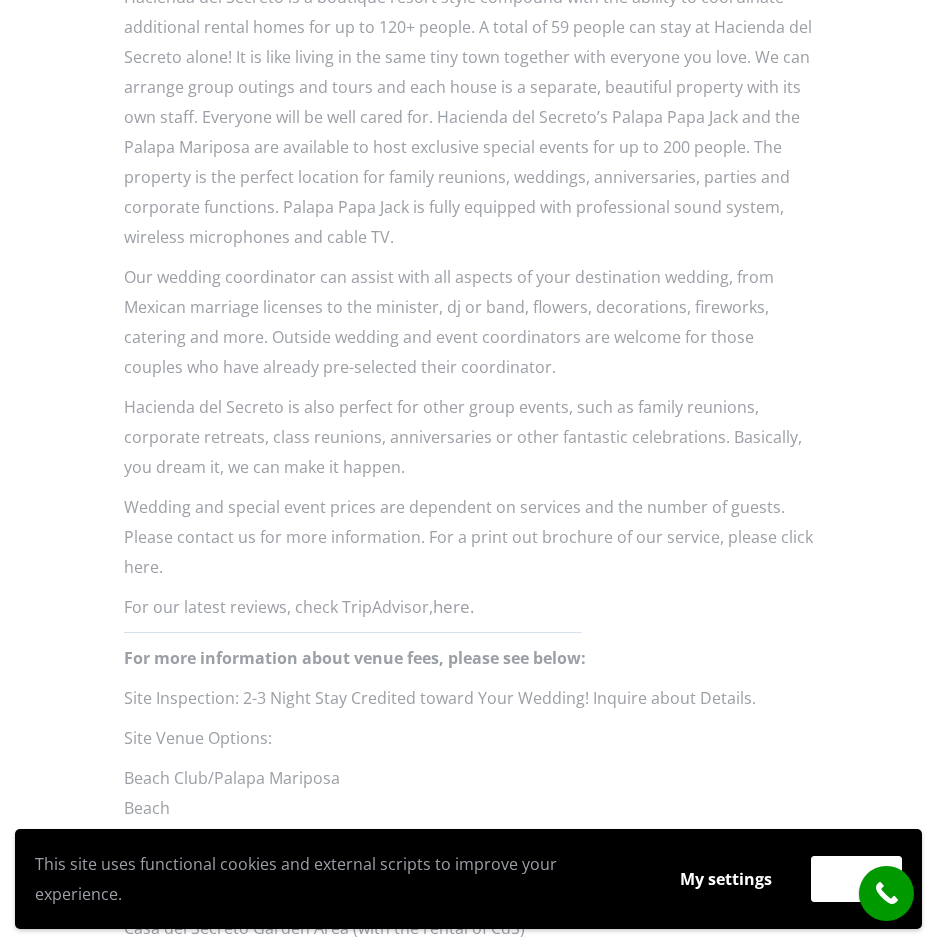 scroll, scrollTop: 1549, scrollLeft: 0, axis: vertical 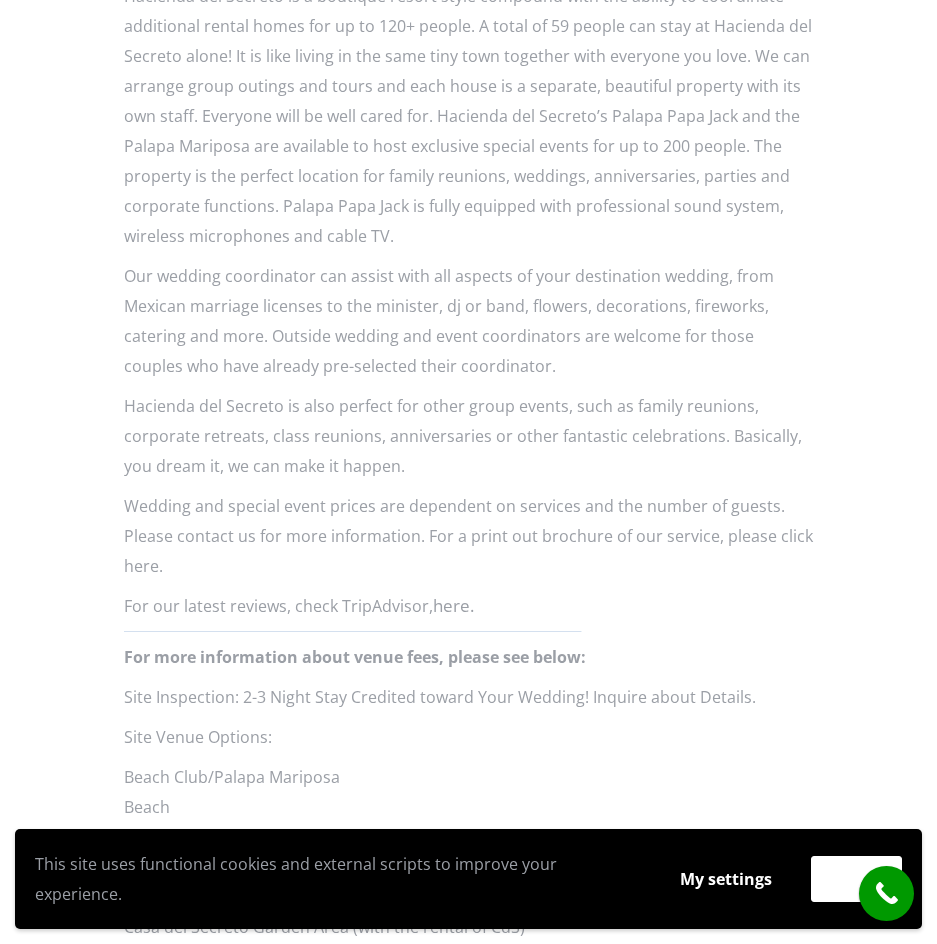 click on "Site Venue Options:" at bounding box center [469, 737] 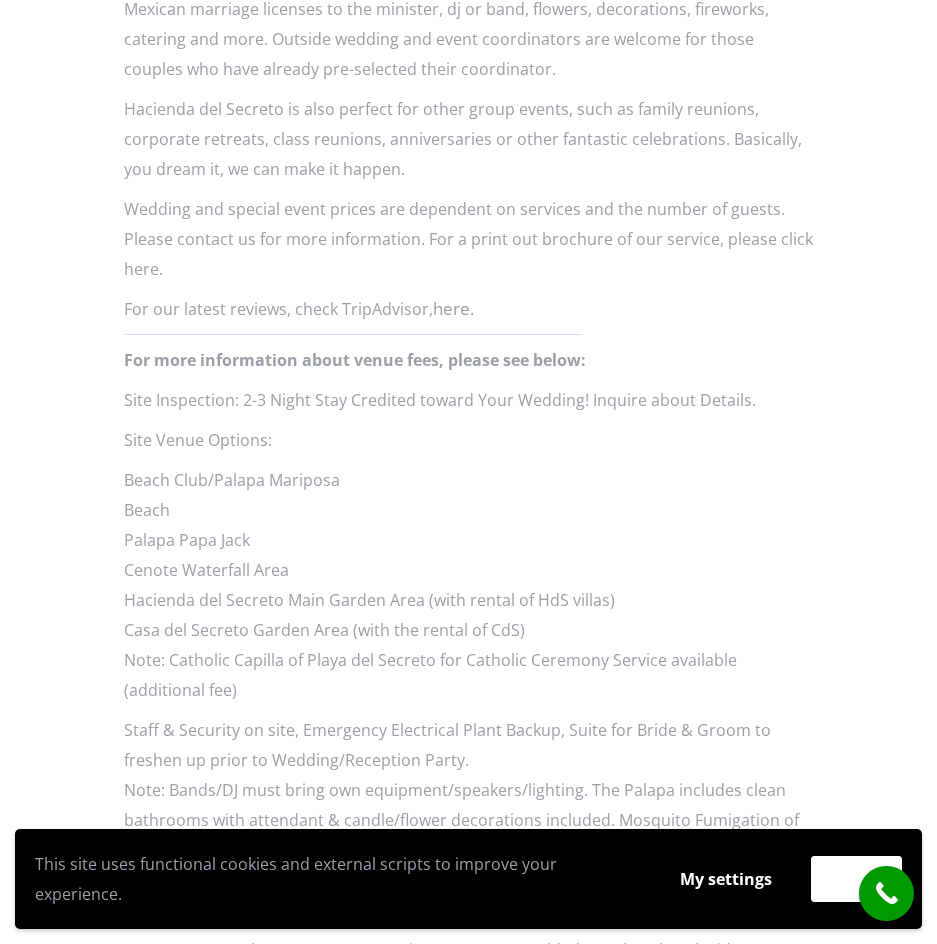 scroll, scrollTop: 1844, scrollLeft: 0, axis: vertical 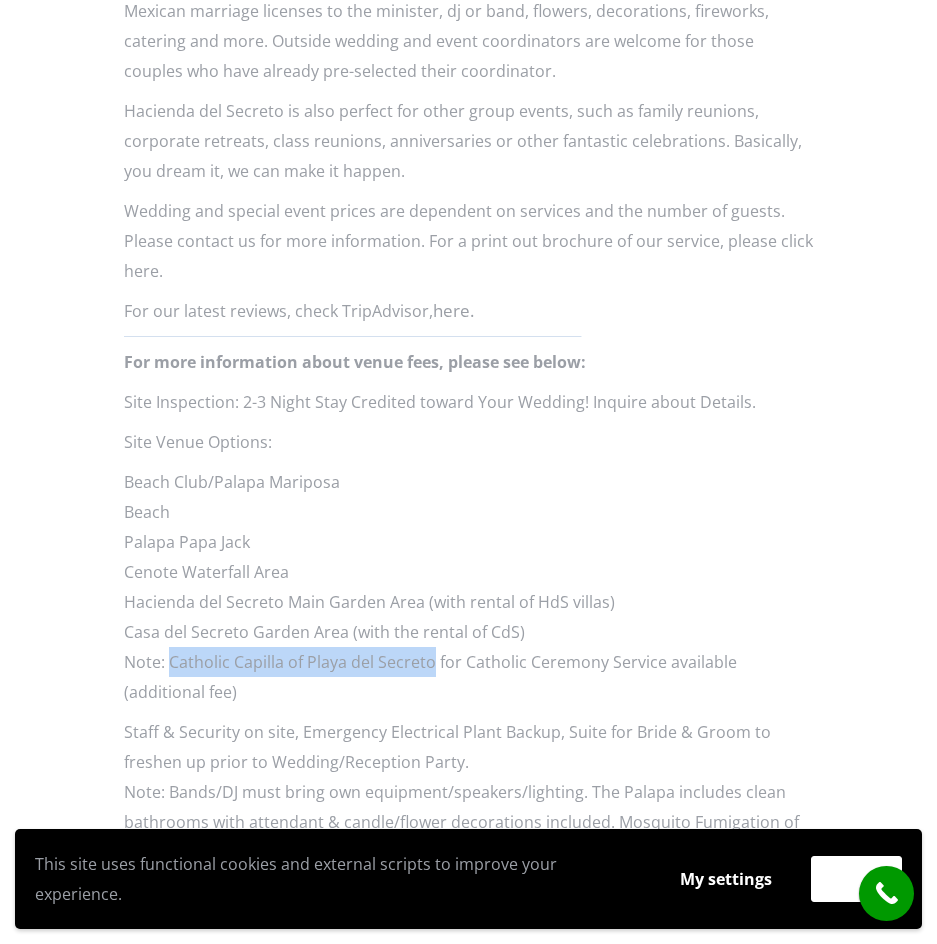 drag, startPoint x: 170, startPoint y: 663, endPoint x: 428, endPoint y: 664, distance: 258.00195 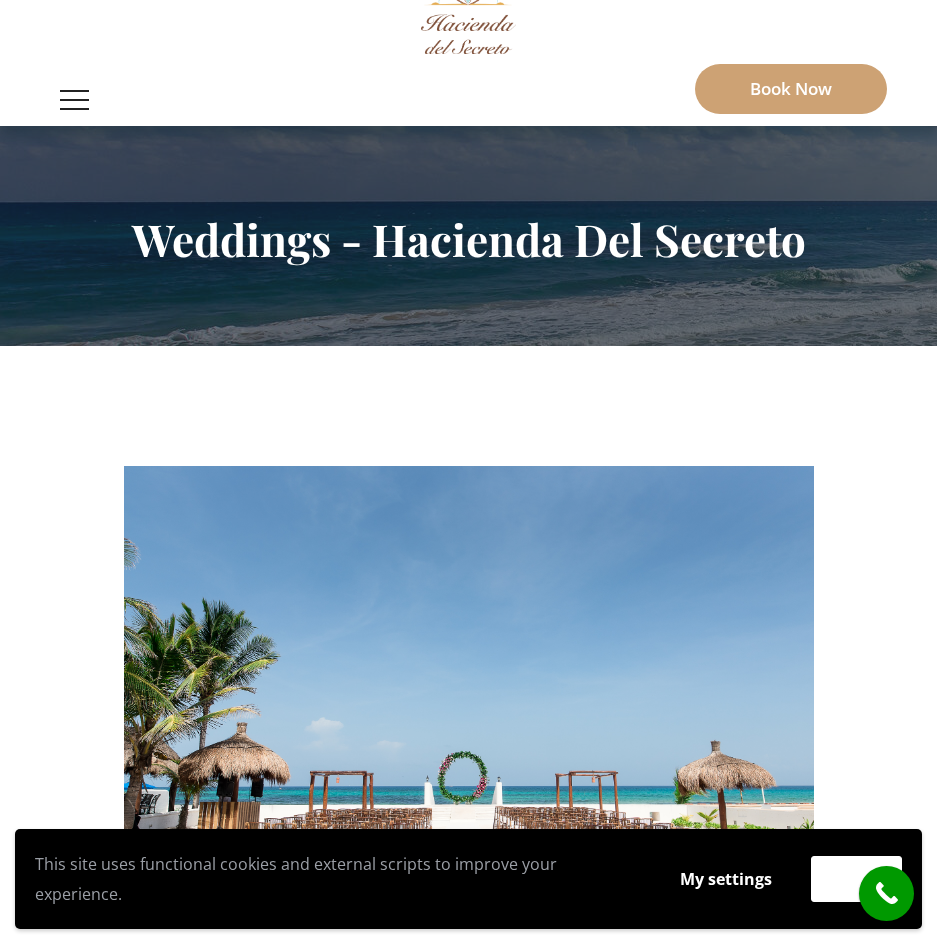 scroll, scrollTop: 0, scrollLeft: 0, axis: both 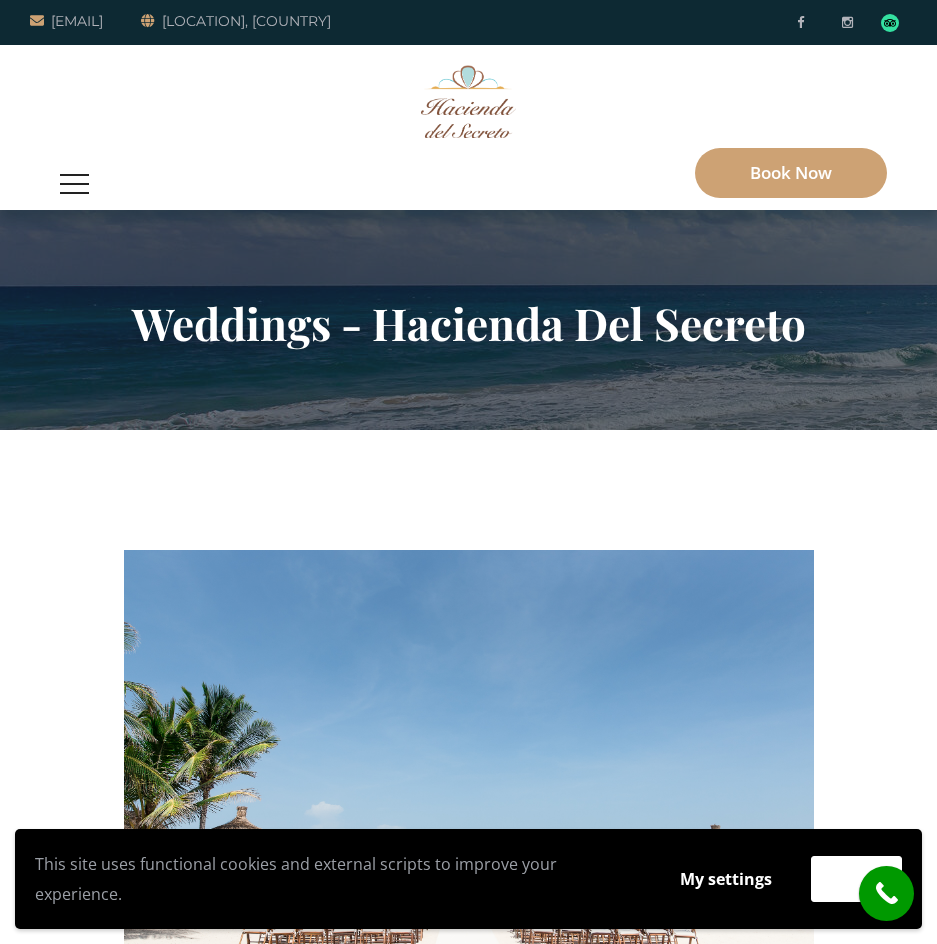 click at bounding box center [74, 184] 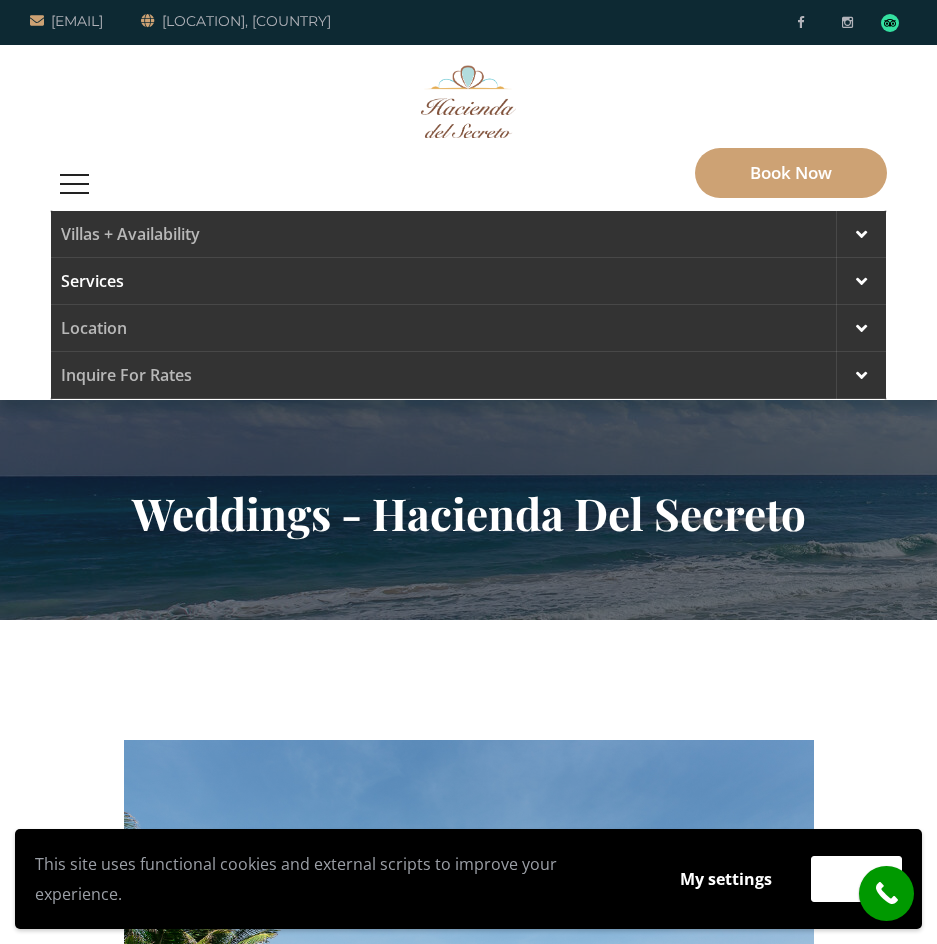 click at bounding box center [861, 281] 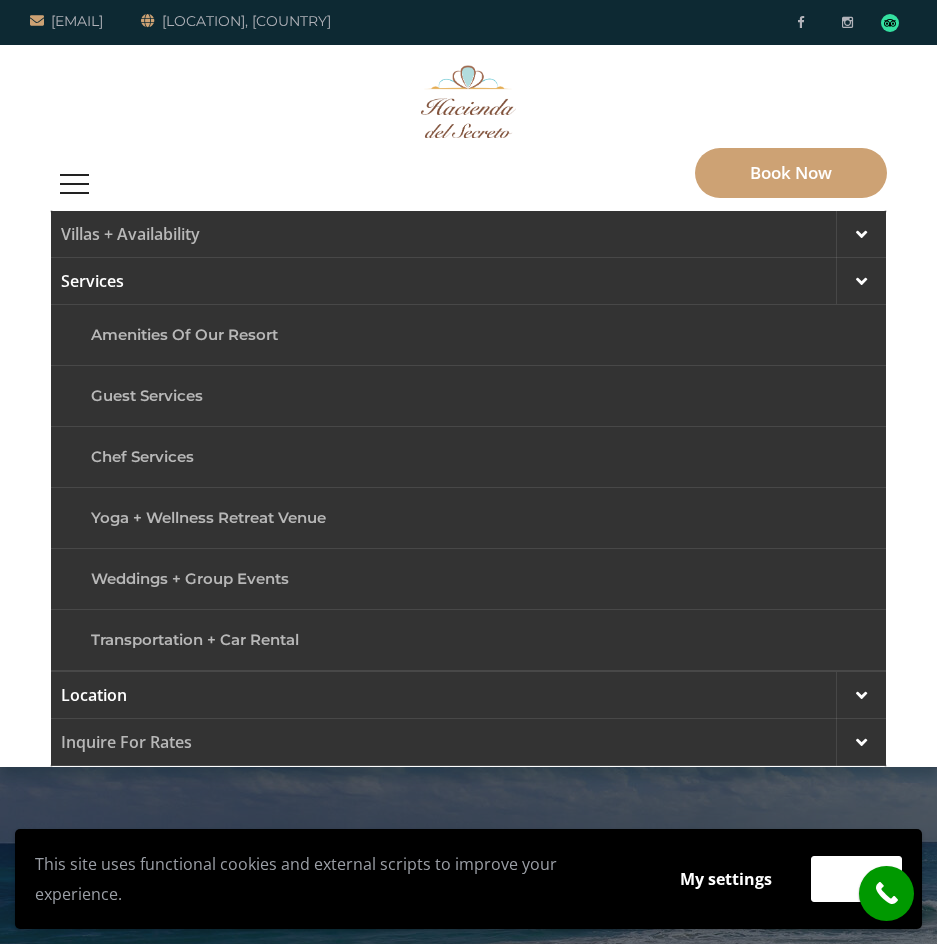 click at bounding box center (861, 695) 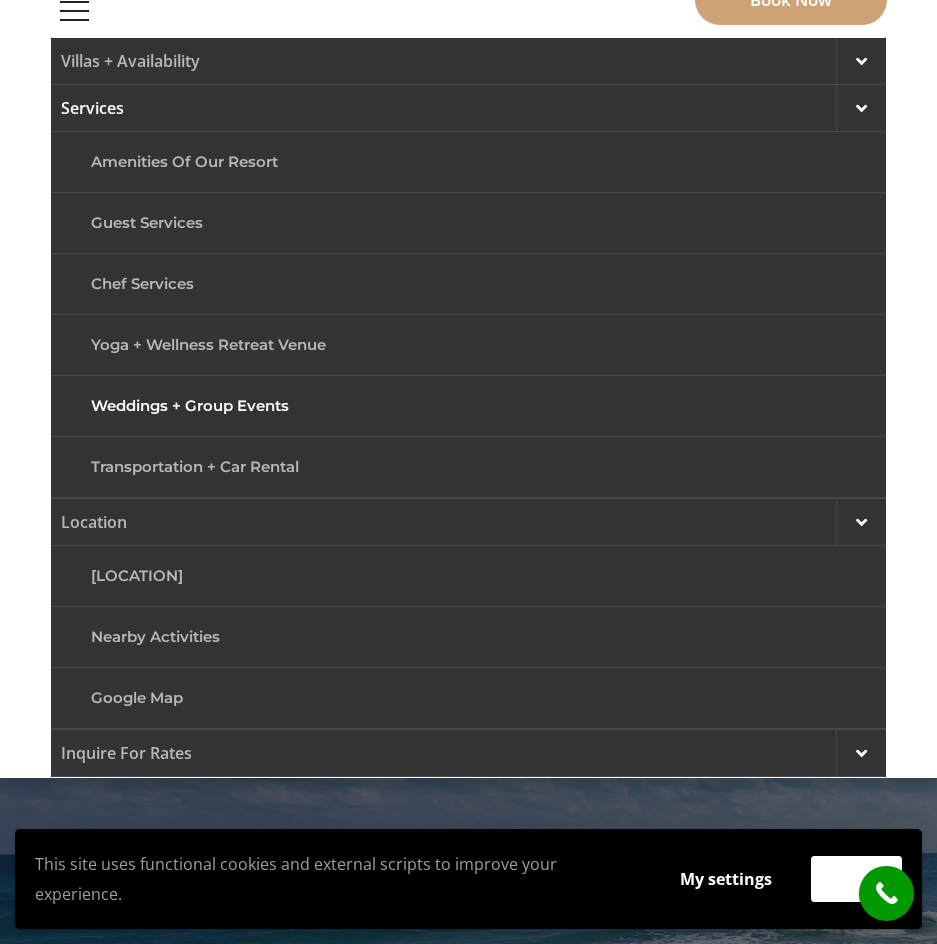scroll, scrollTop: 172, scrollLeft: 0, axis: vertical 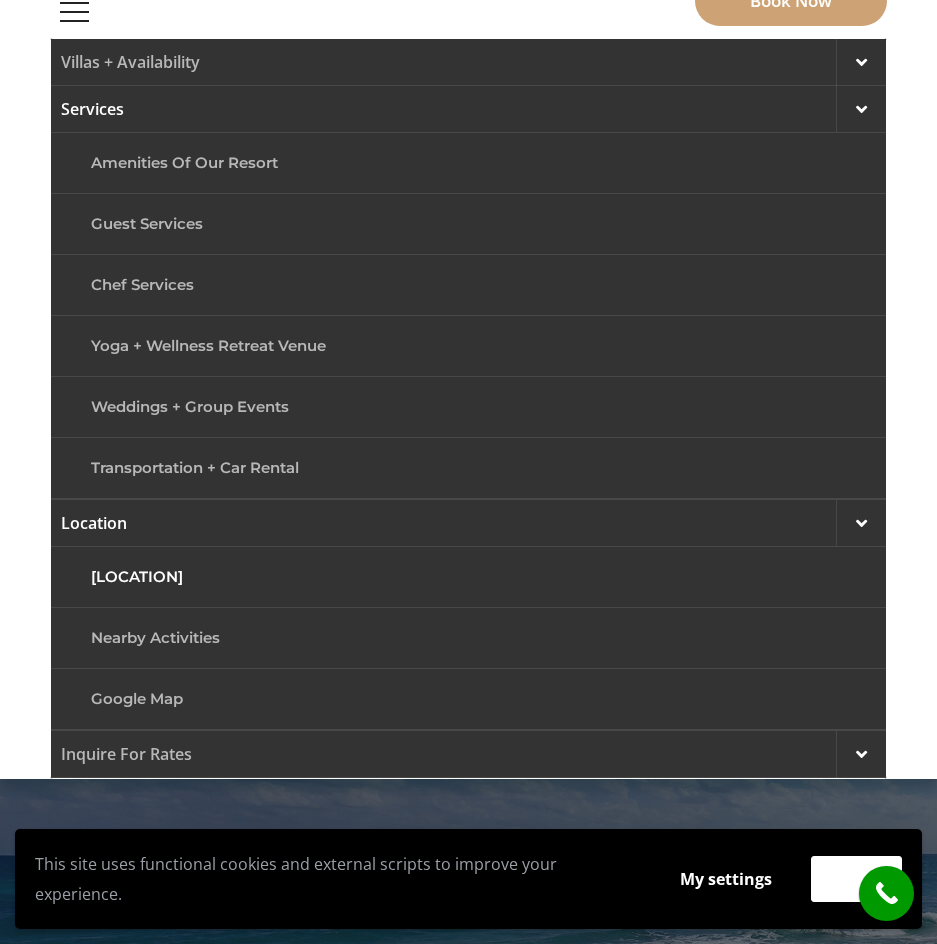 click on "[REGION]" at bounding box center [468, 577] 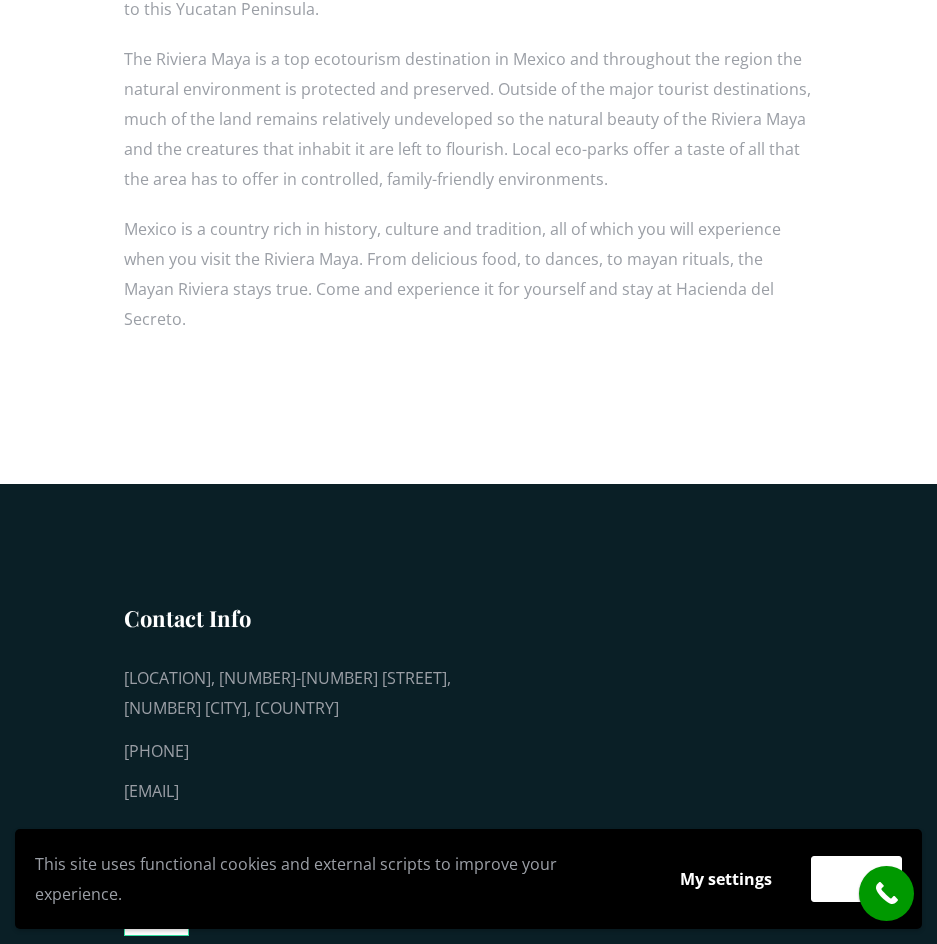 scroll, scrollTop: 0, scrollLeft: 0, axis: both 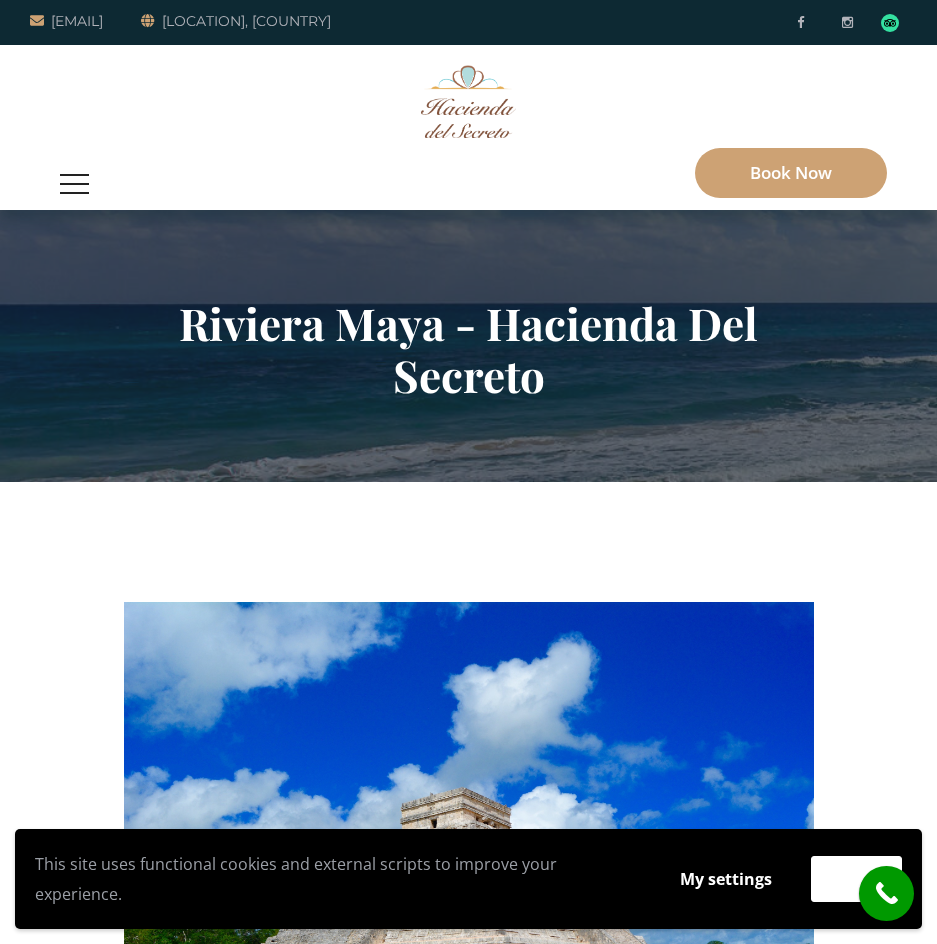 click at bounding box center (74, 184) 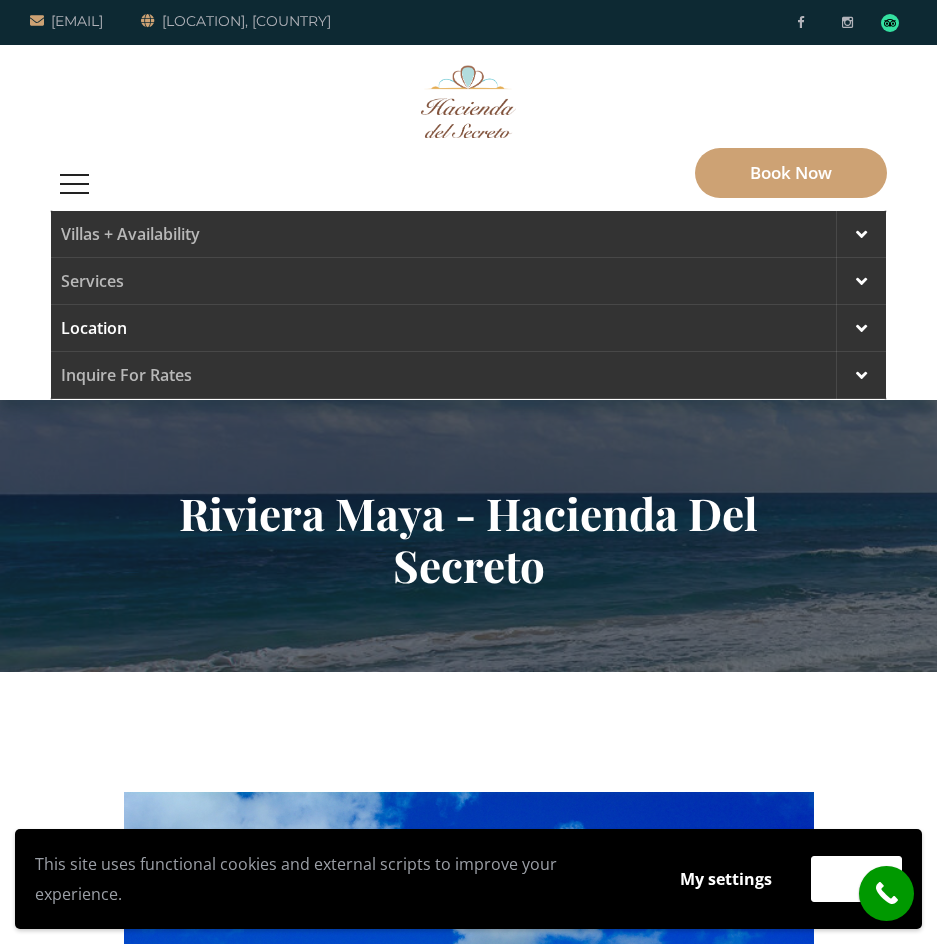 click at bounding box center [861, 328] 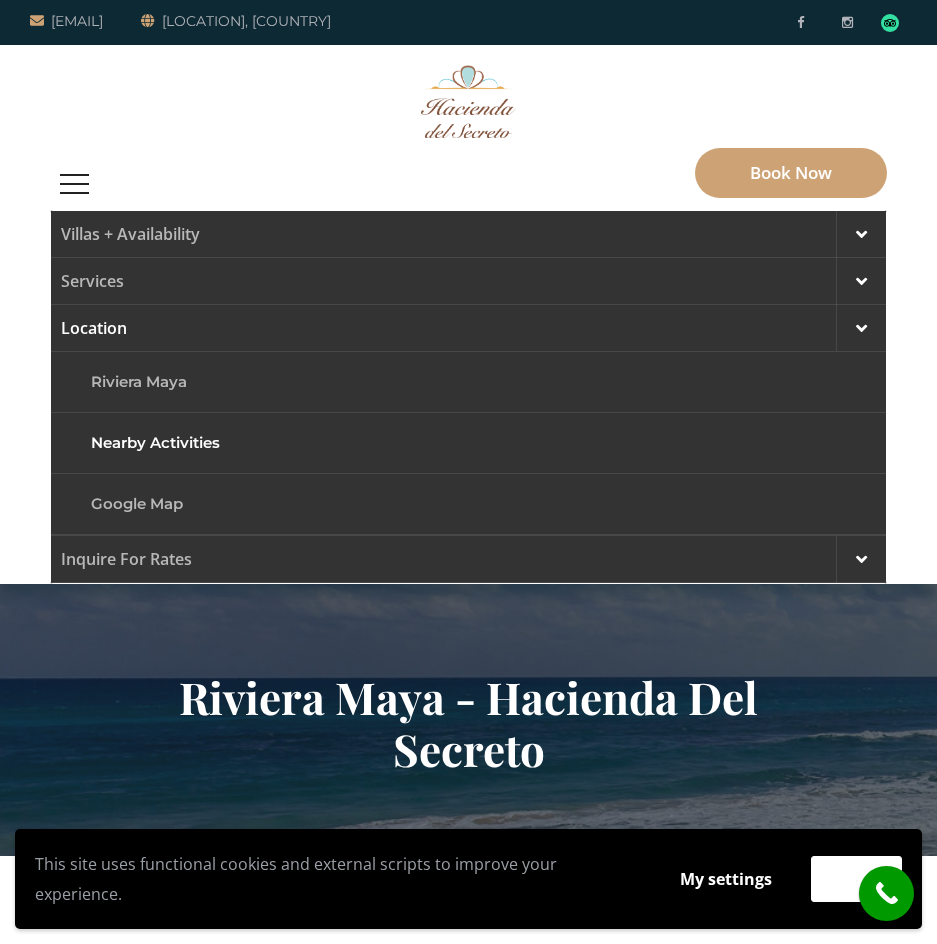 click on "Nearby Activities" at bounding box center (468, 443) 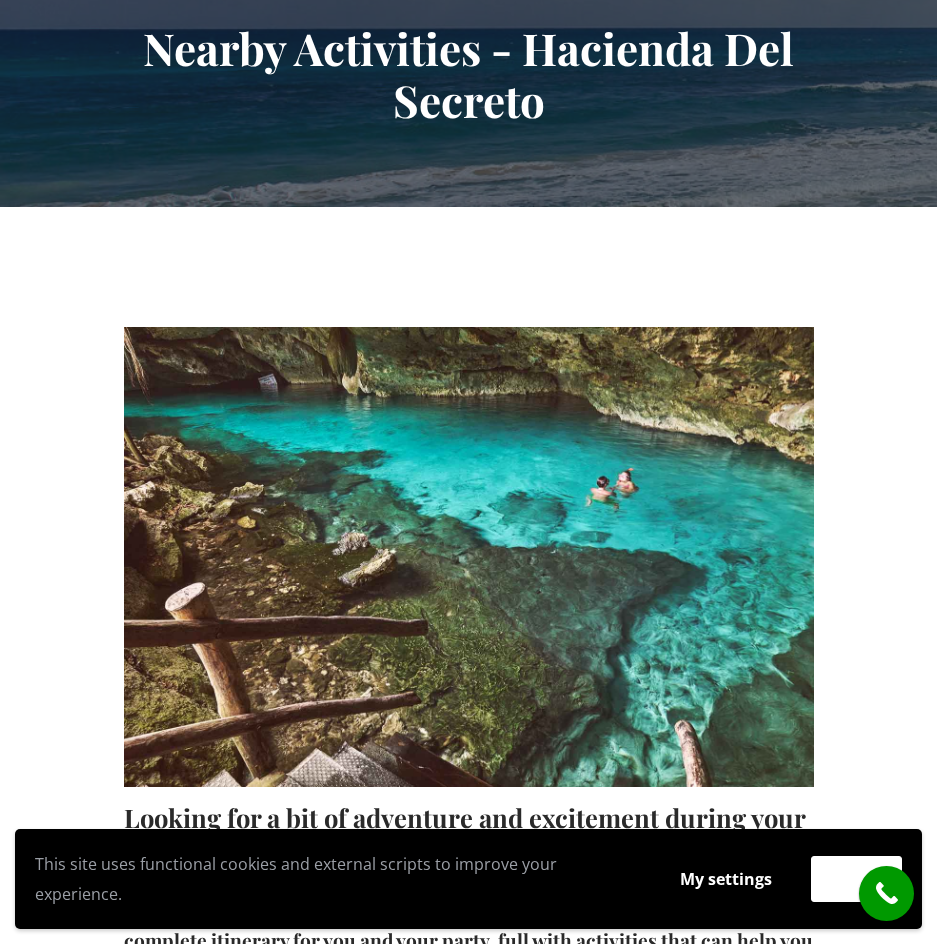 scroll, scrollTop: 0, scrollLeft: 0, axis: both 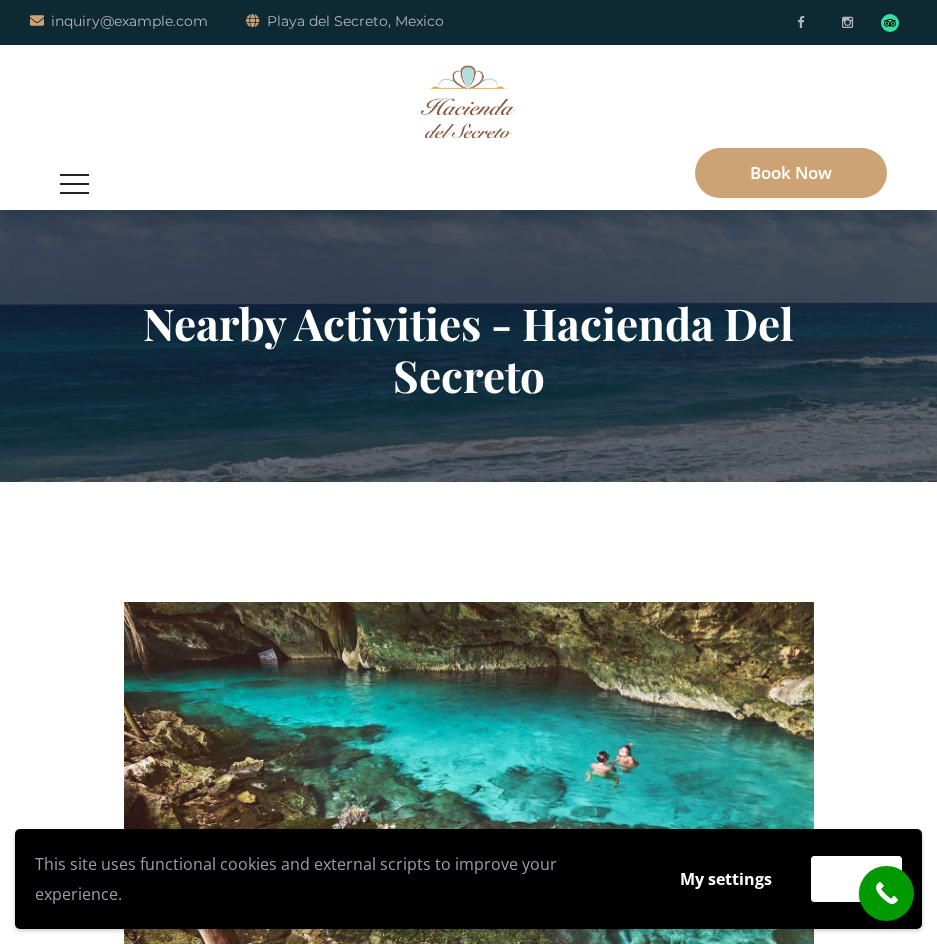 click at bounding box center (74, 184) 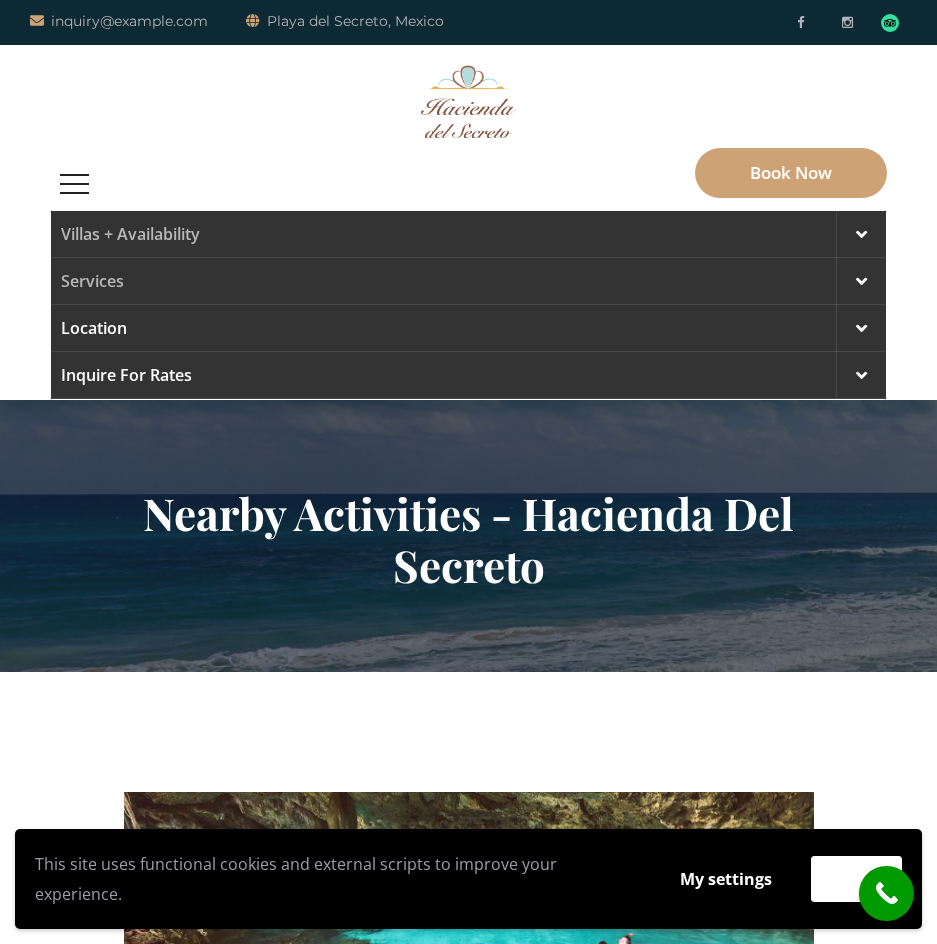 click at bounding box center [861, 375] 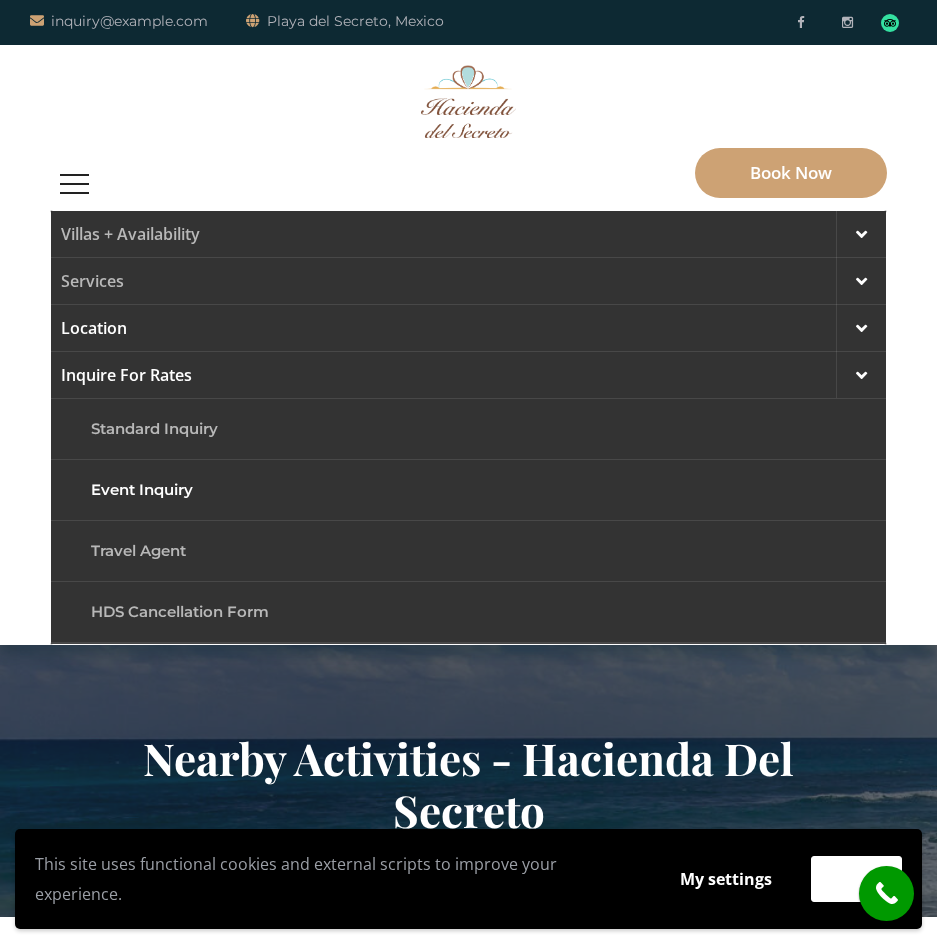 click on "Event Inquiry" at bounding box center (468, 490) 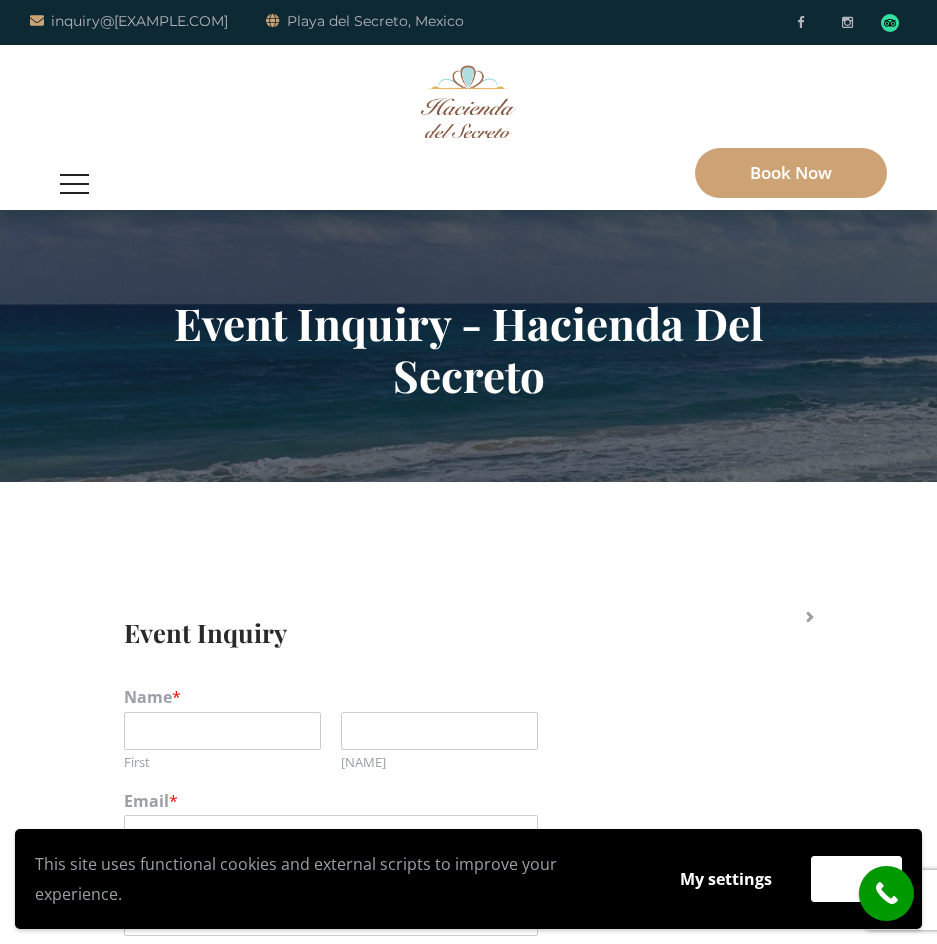 scroll, scrollTop: 95, scrollLeft: 0, axis: vertical 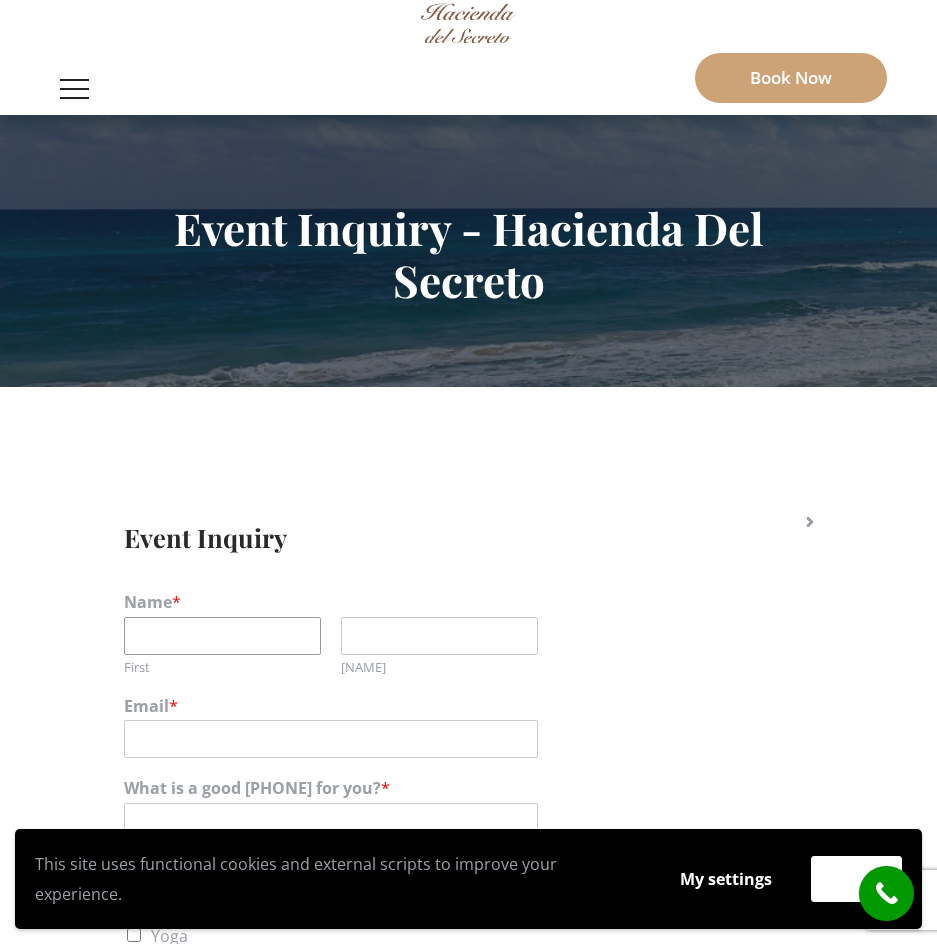 click on "First" at bounding box center [222, 636] 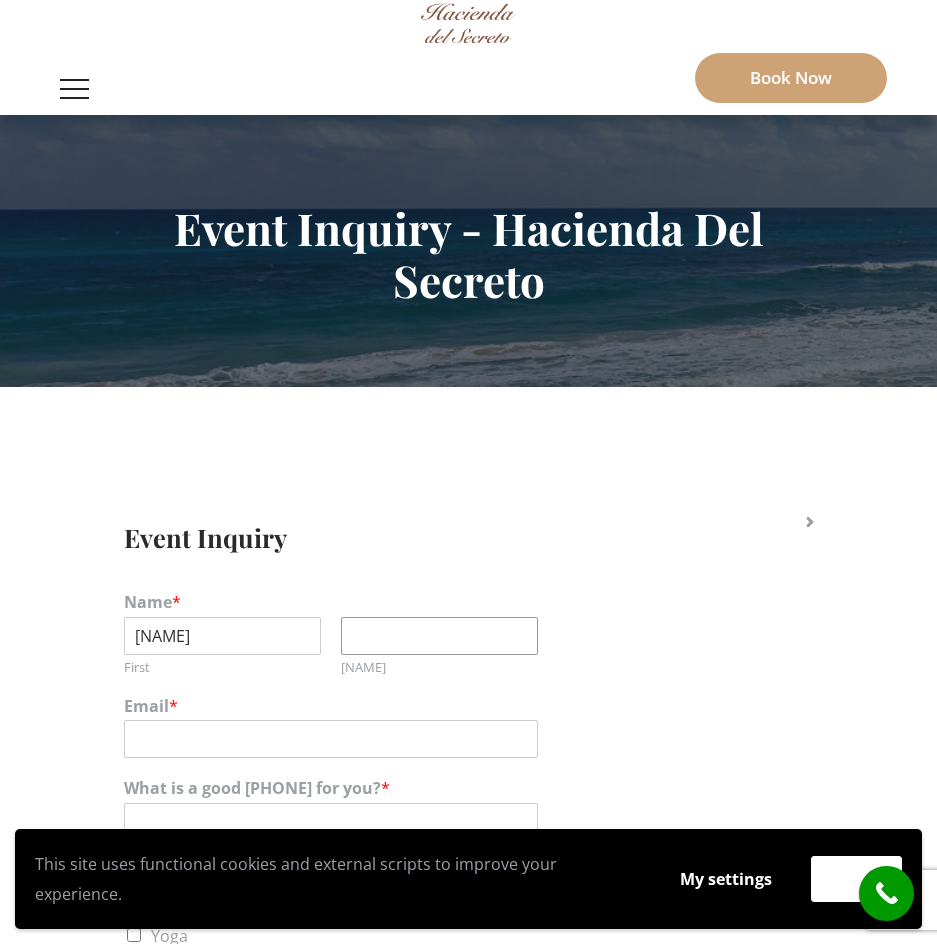 type on "[NAME]" 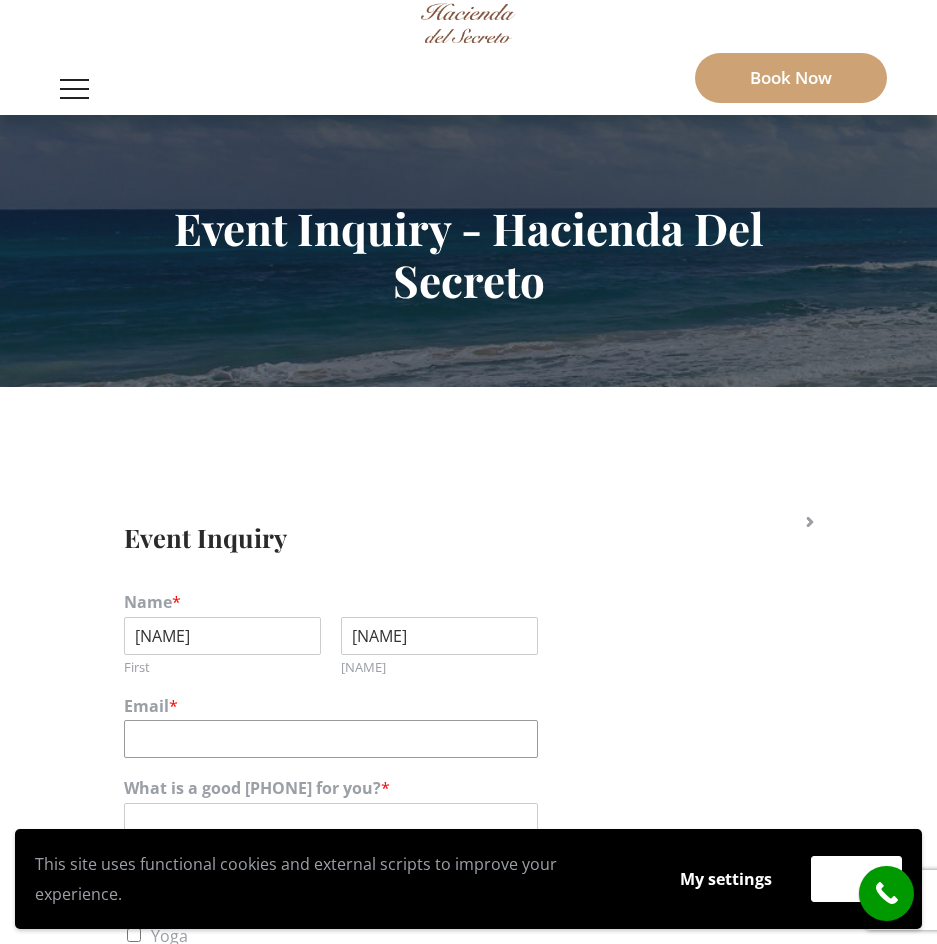 click on "Email  *" at bounding box center (331, 739) 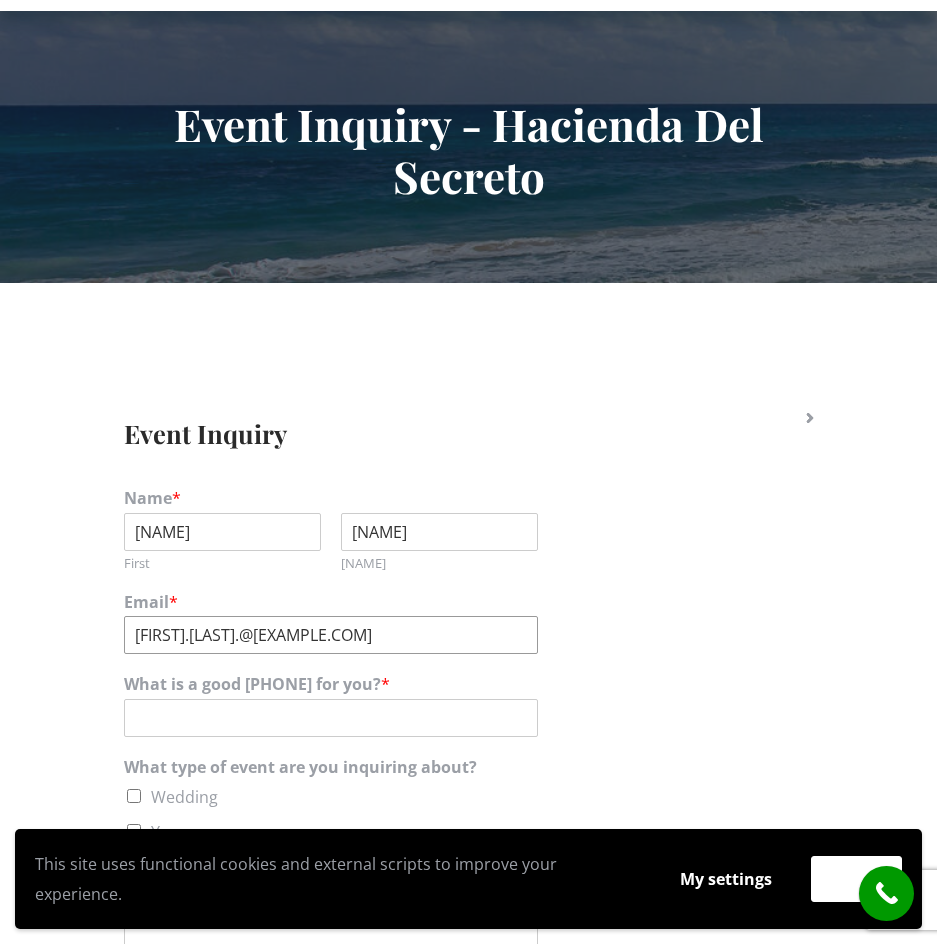 scroll, scrollTop: 216, scrollLeft: 0, axis: vertical 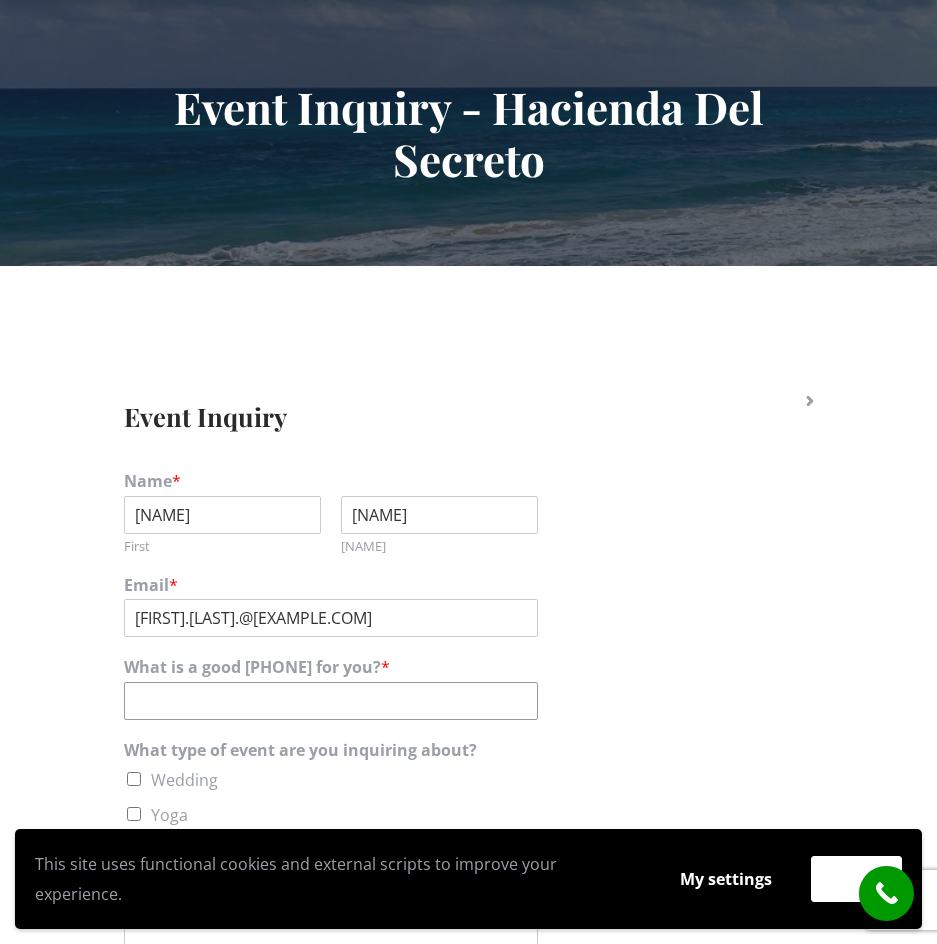 click on "What is a good [PHONE] for you?  *" at bounding box center [331, 701] 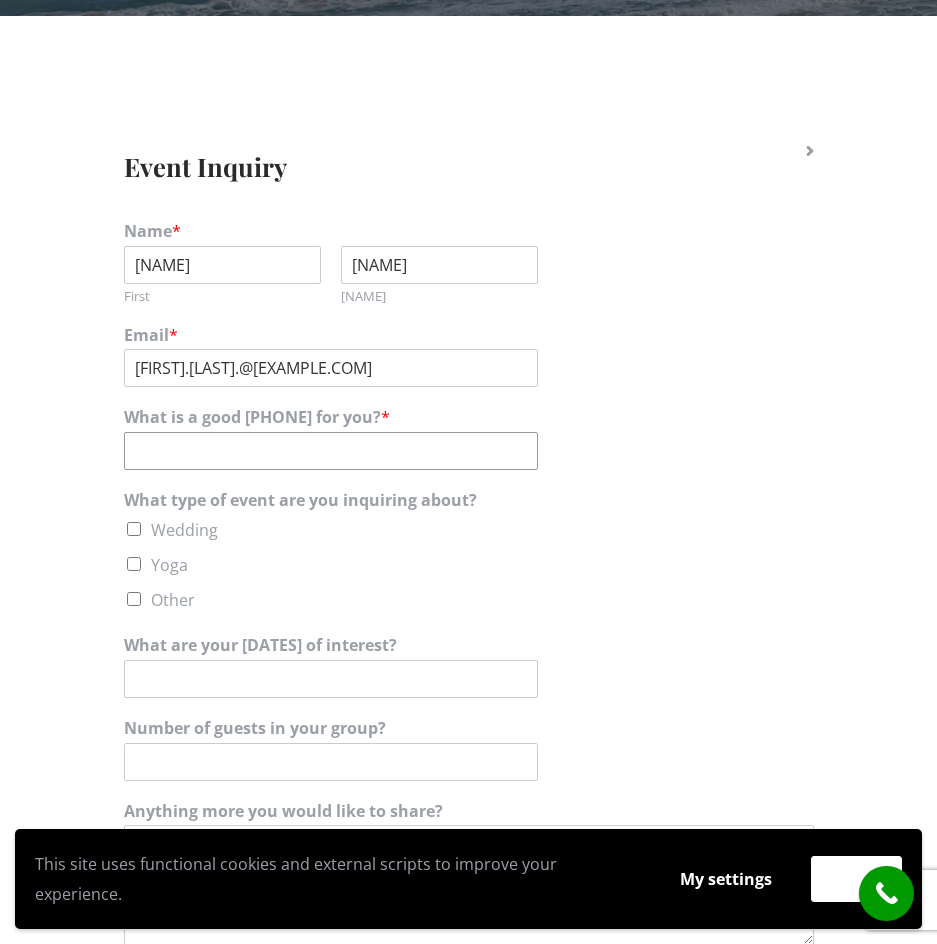 scroll, scrollTop: 467, scrollLeft: 0, axis: vertical 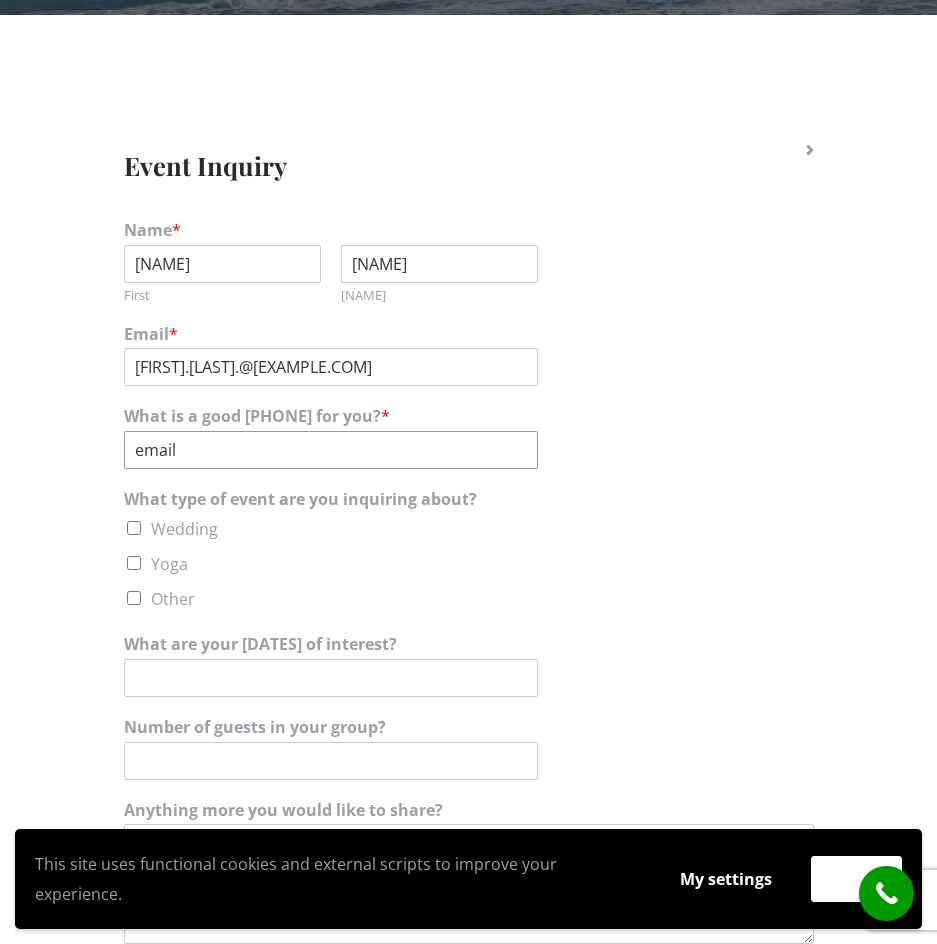 type on "email" 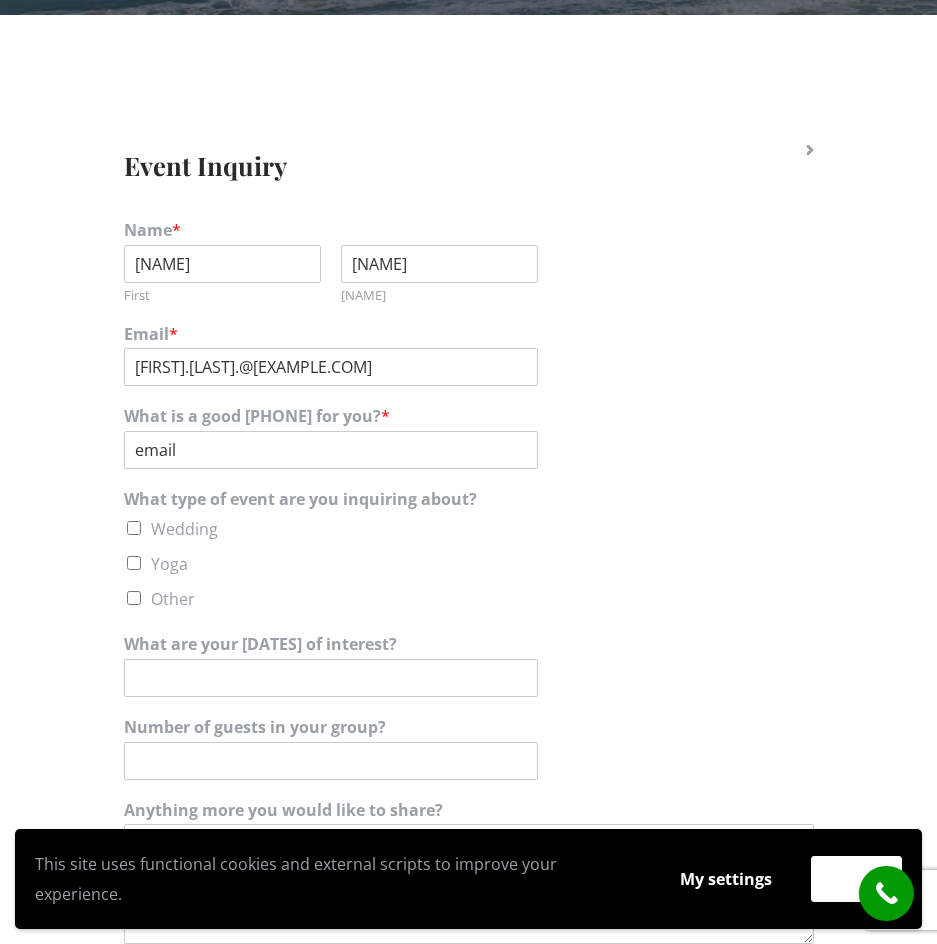 click on "Wedding" at bounding box center (134, 528) 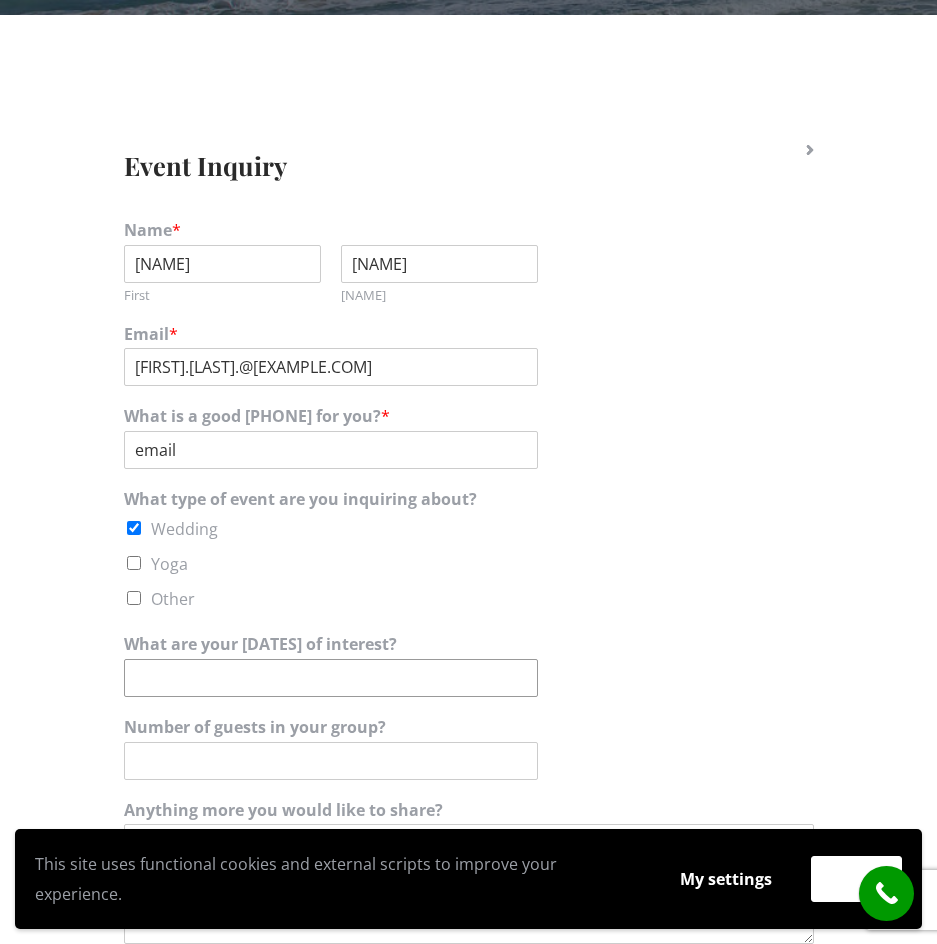click on "What are your [DATES] of interest?" at bounding box center (331, 678) 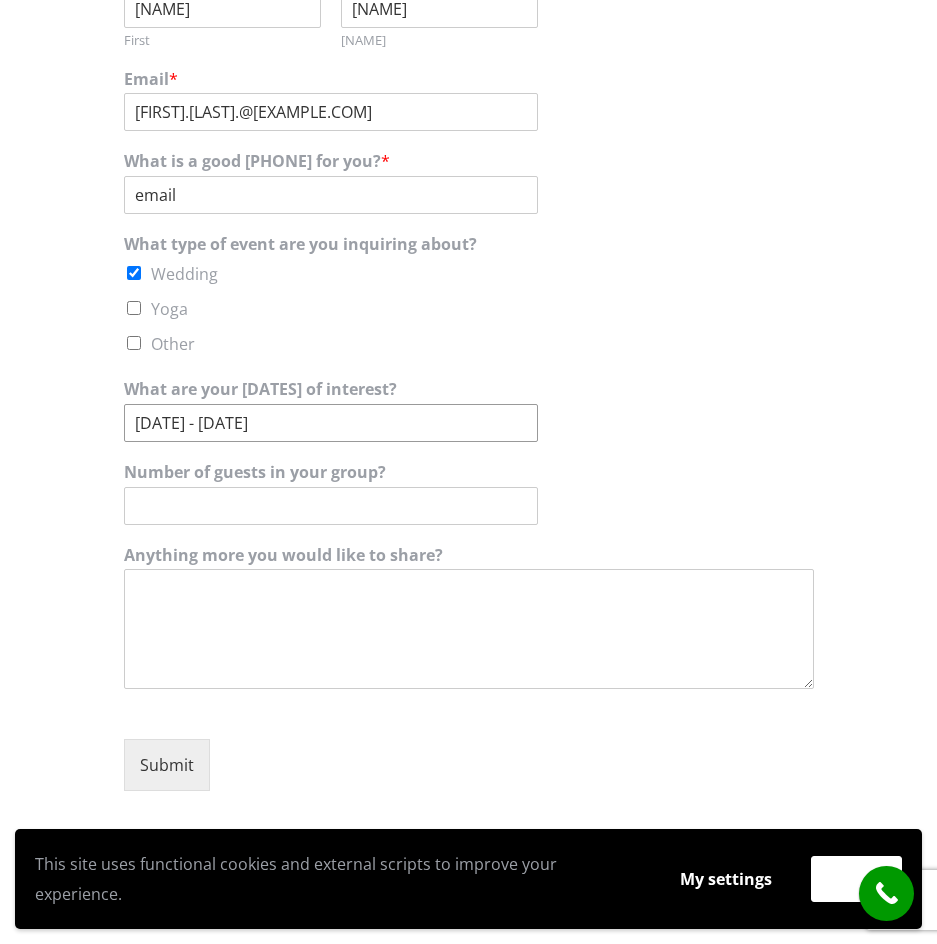 scroll, scrollTop: 723, scrollLeft: 0, axis: vertical 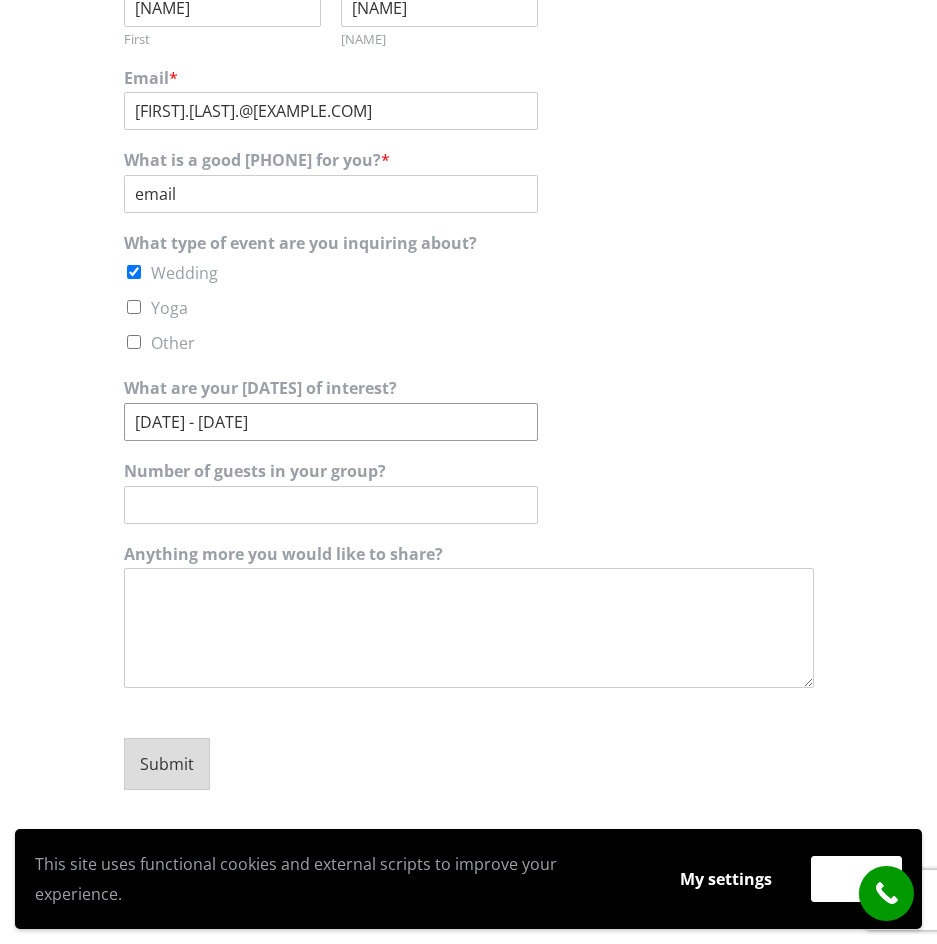 type on "[DATE] - [DATE]" 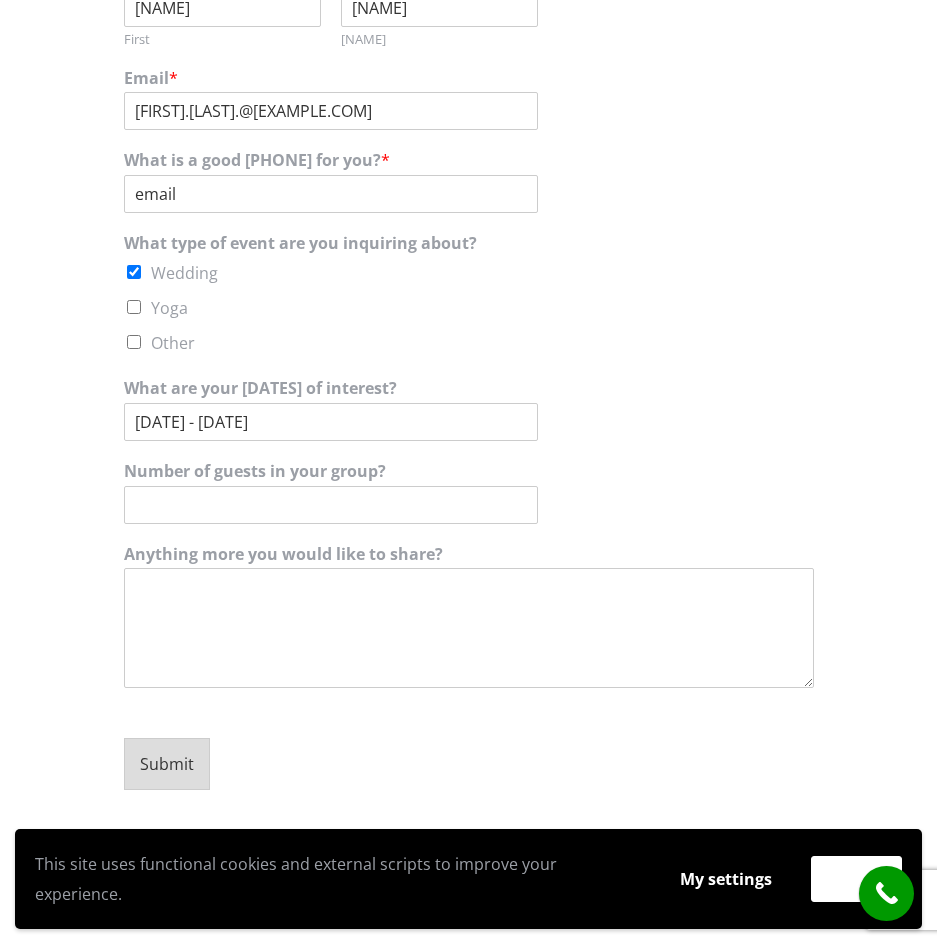 click on "Submit" at bounding box center (167, 764) 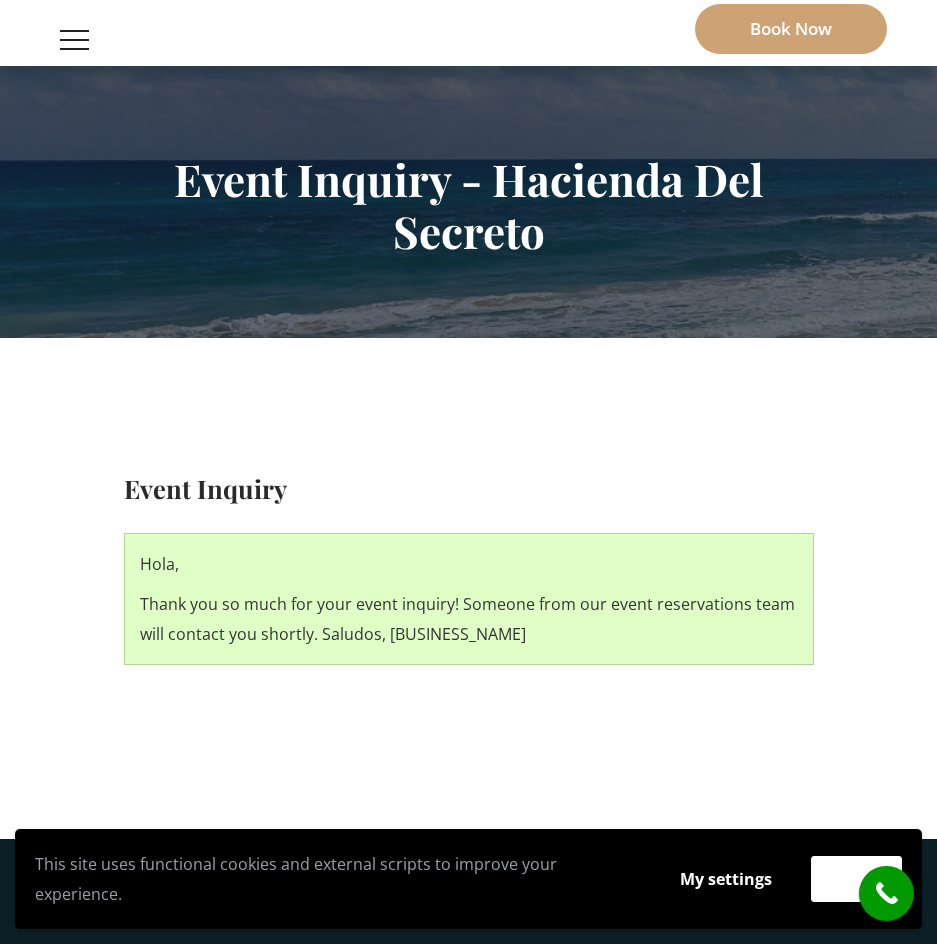 scroll, scrollTop: 0, scrollLeft: 0, axis: both 